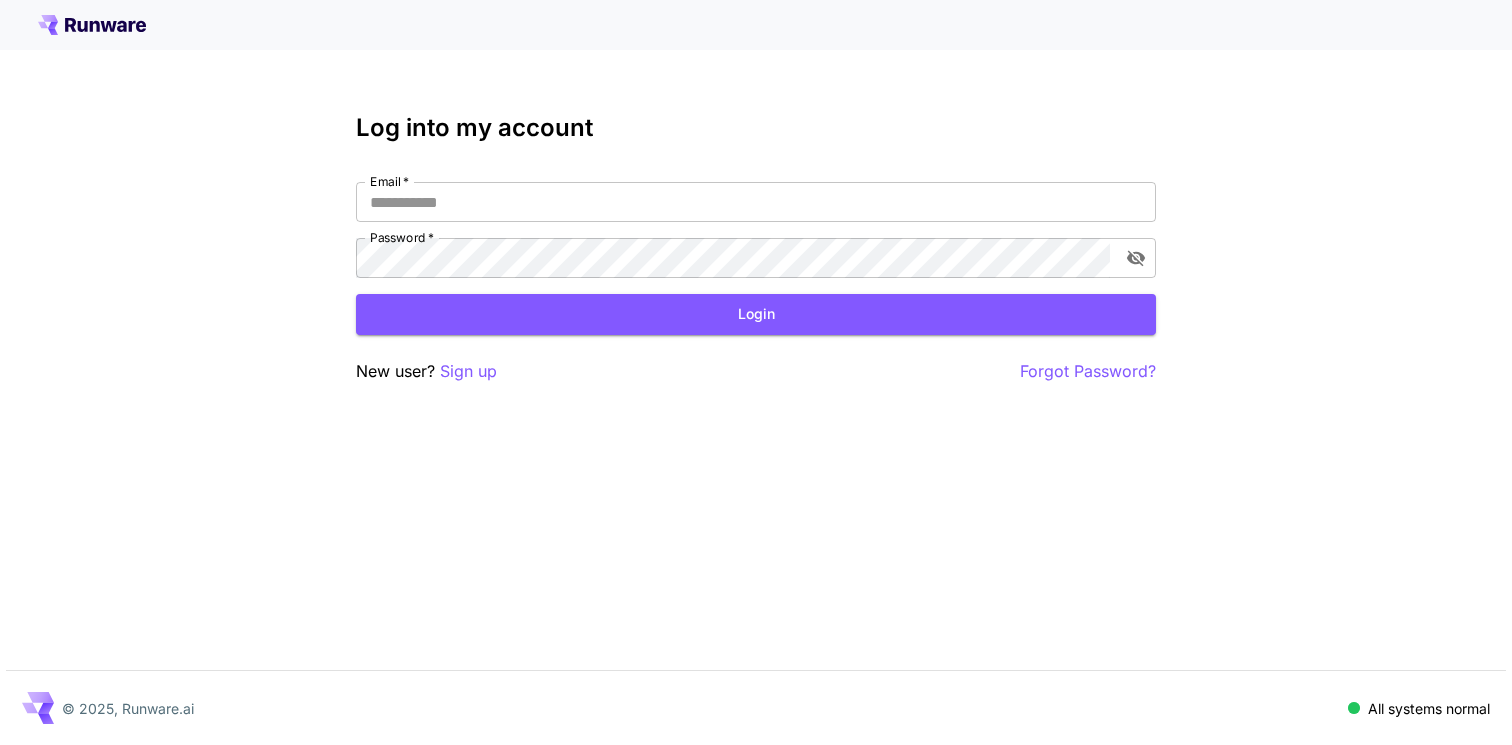 scroll, scrollTop: 0, scrollLeft: 0, axis: both 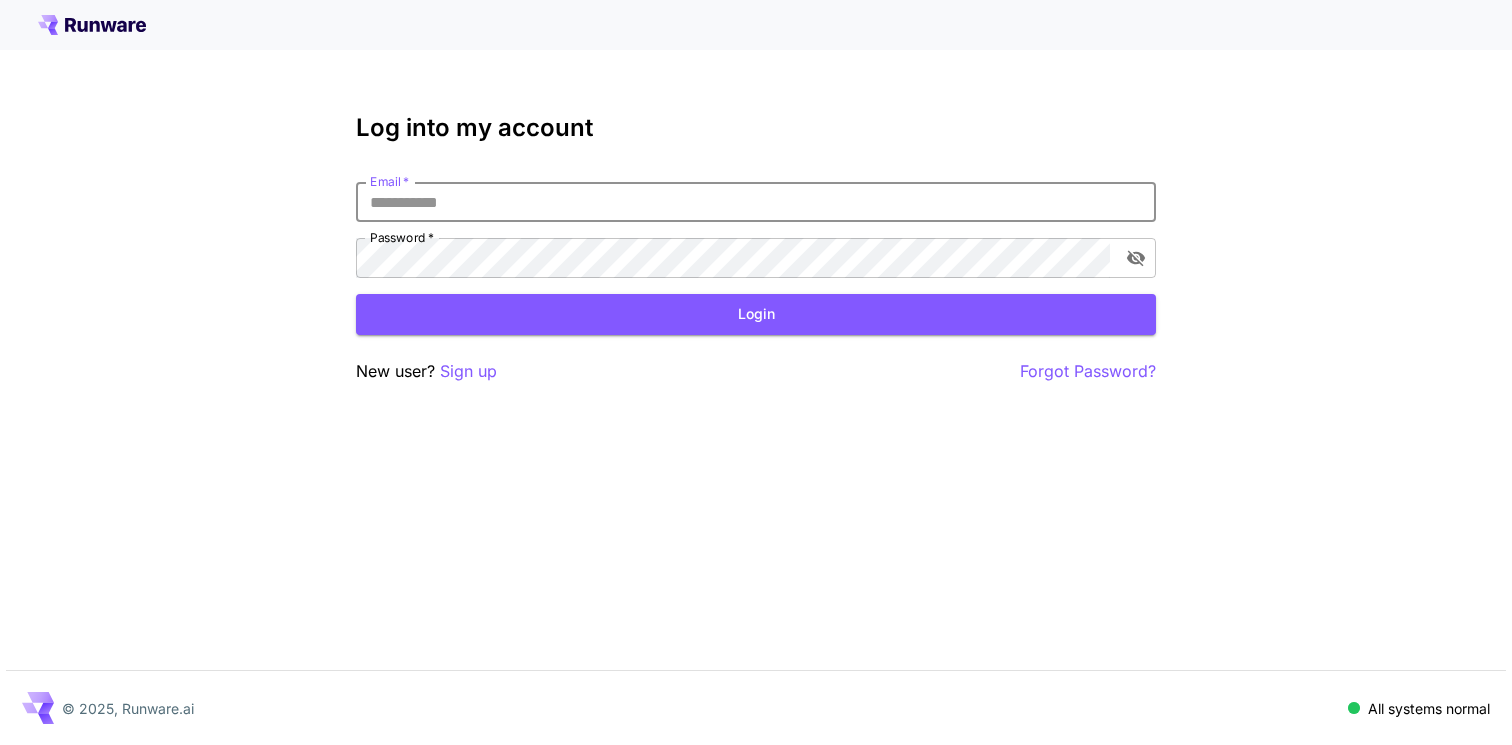 click on "Email   *" at bounding box center [756, 202] 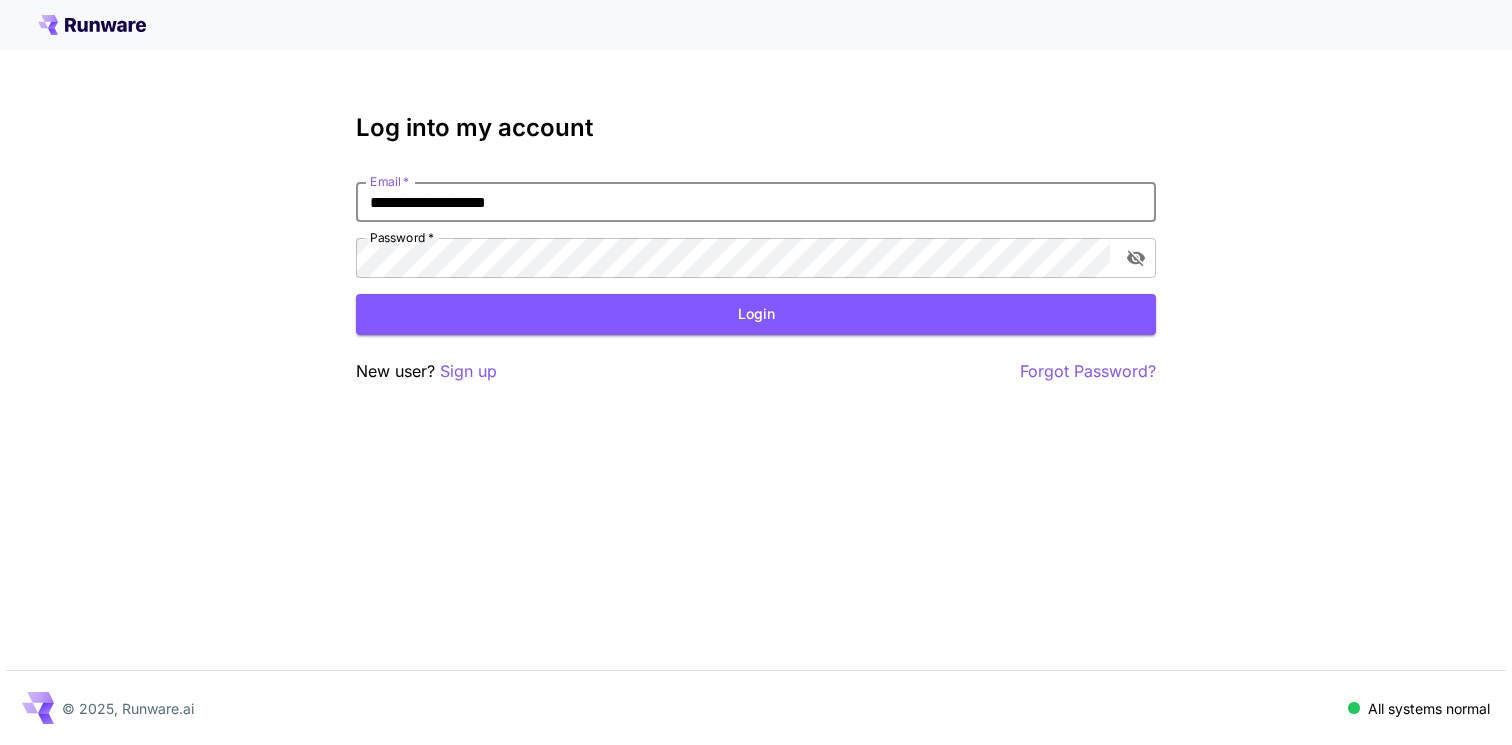 type on "**********" 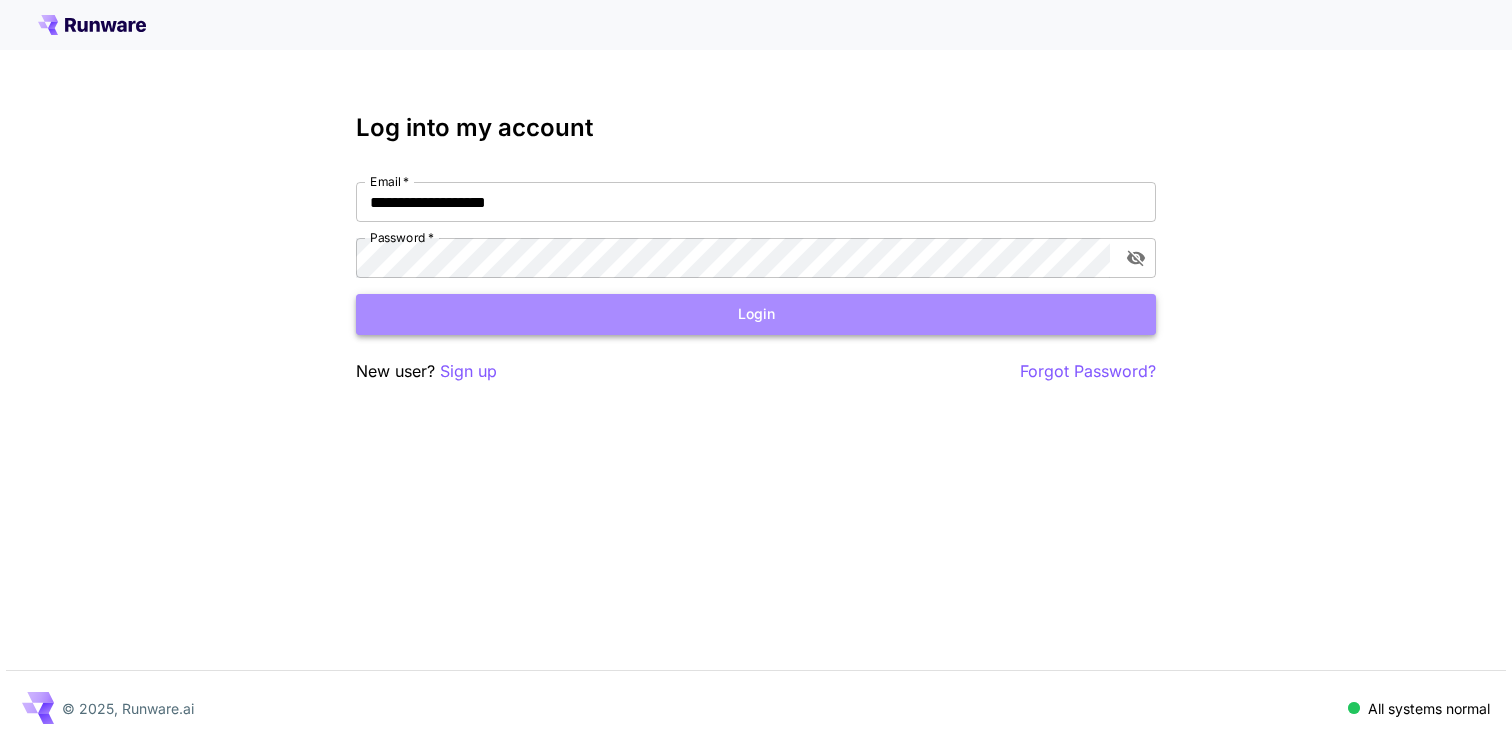 click on "Login" at bounding box center (756, 314) 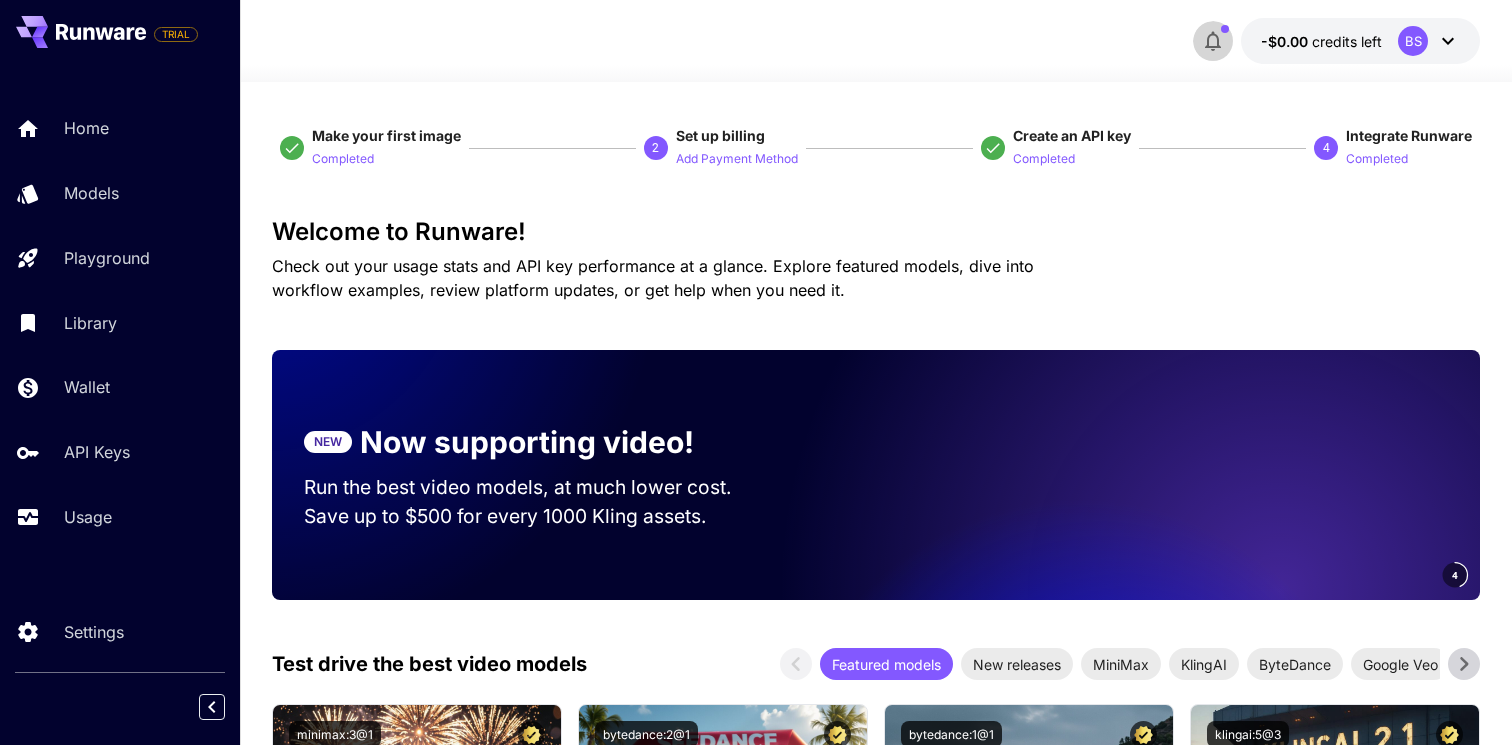 click 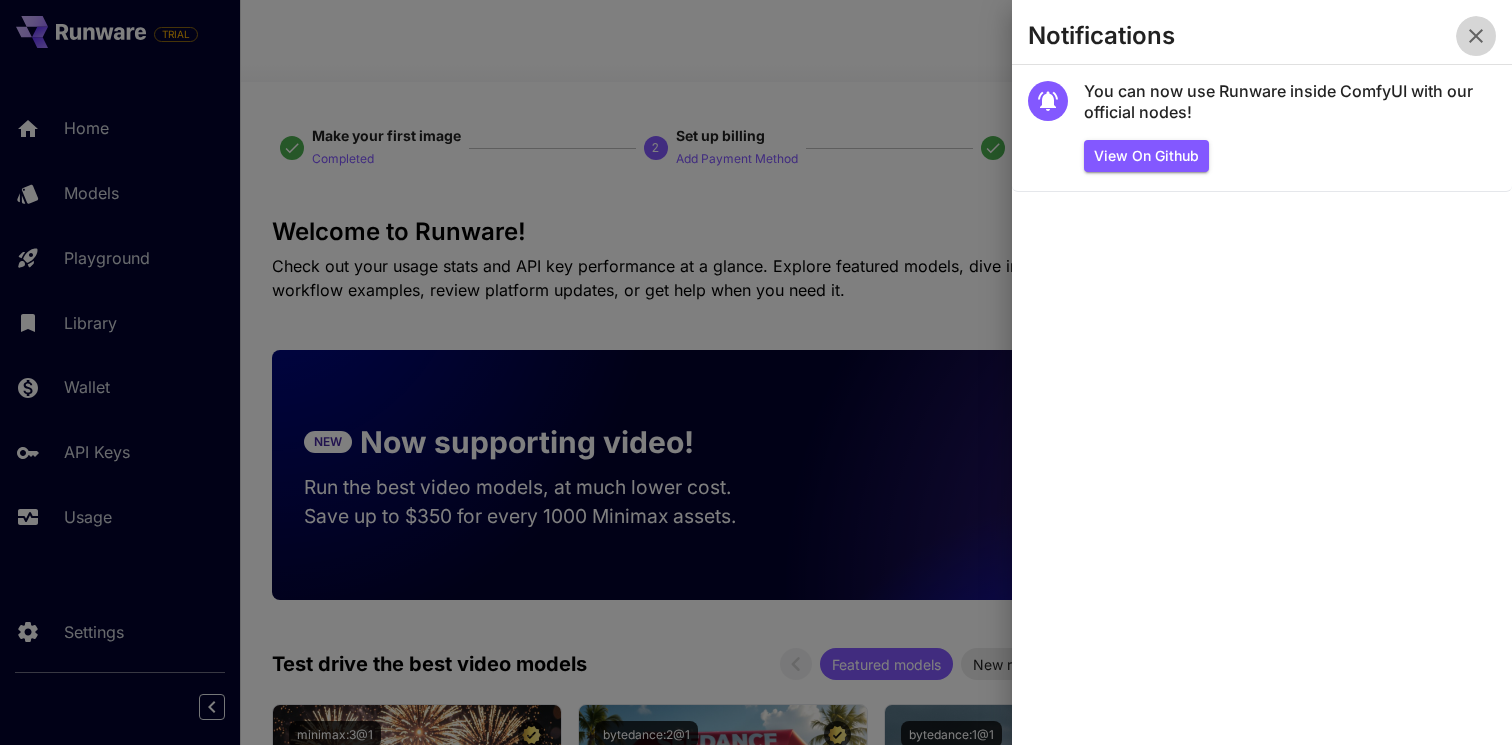 click 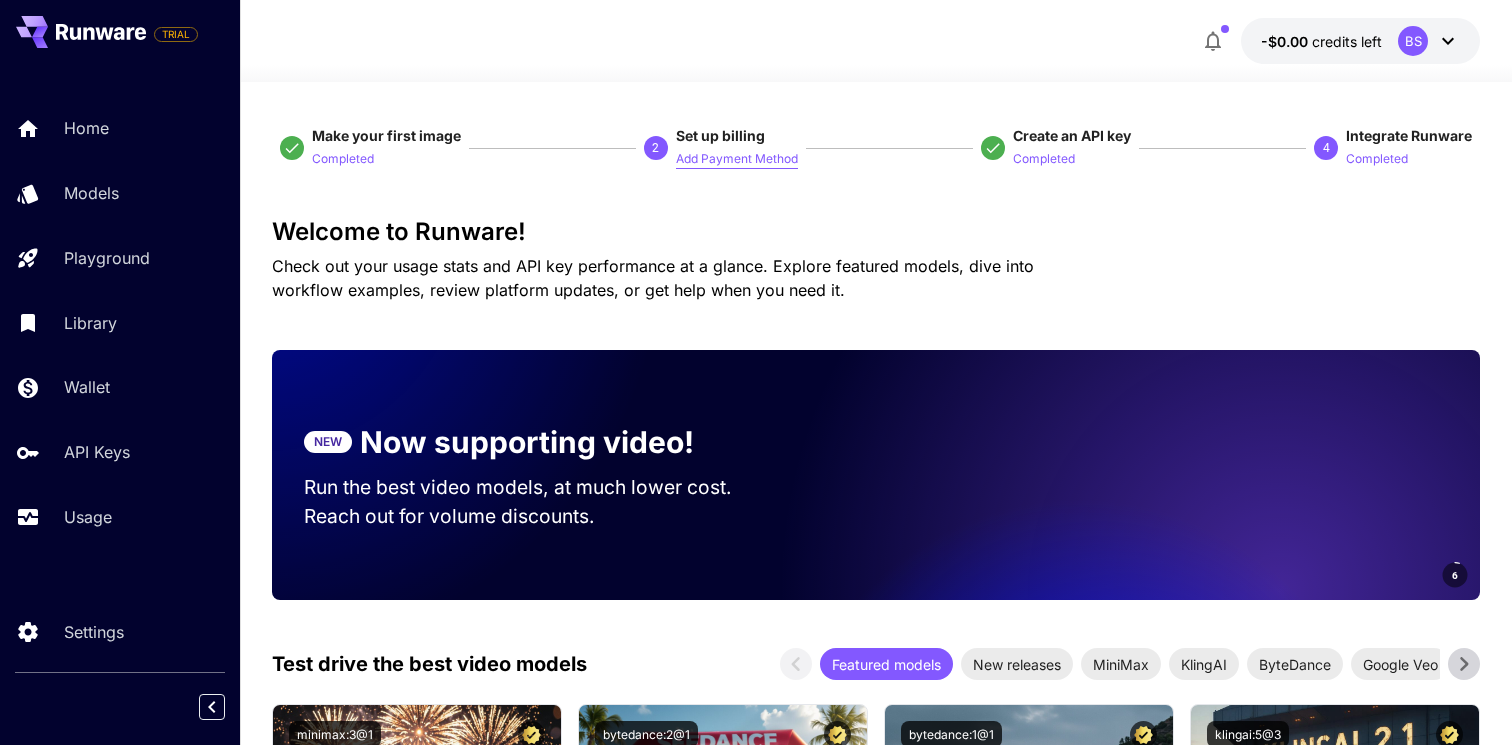 click on "Add Payment Method" at bounding box center [737, 159] 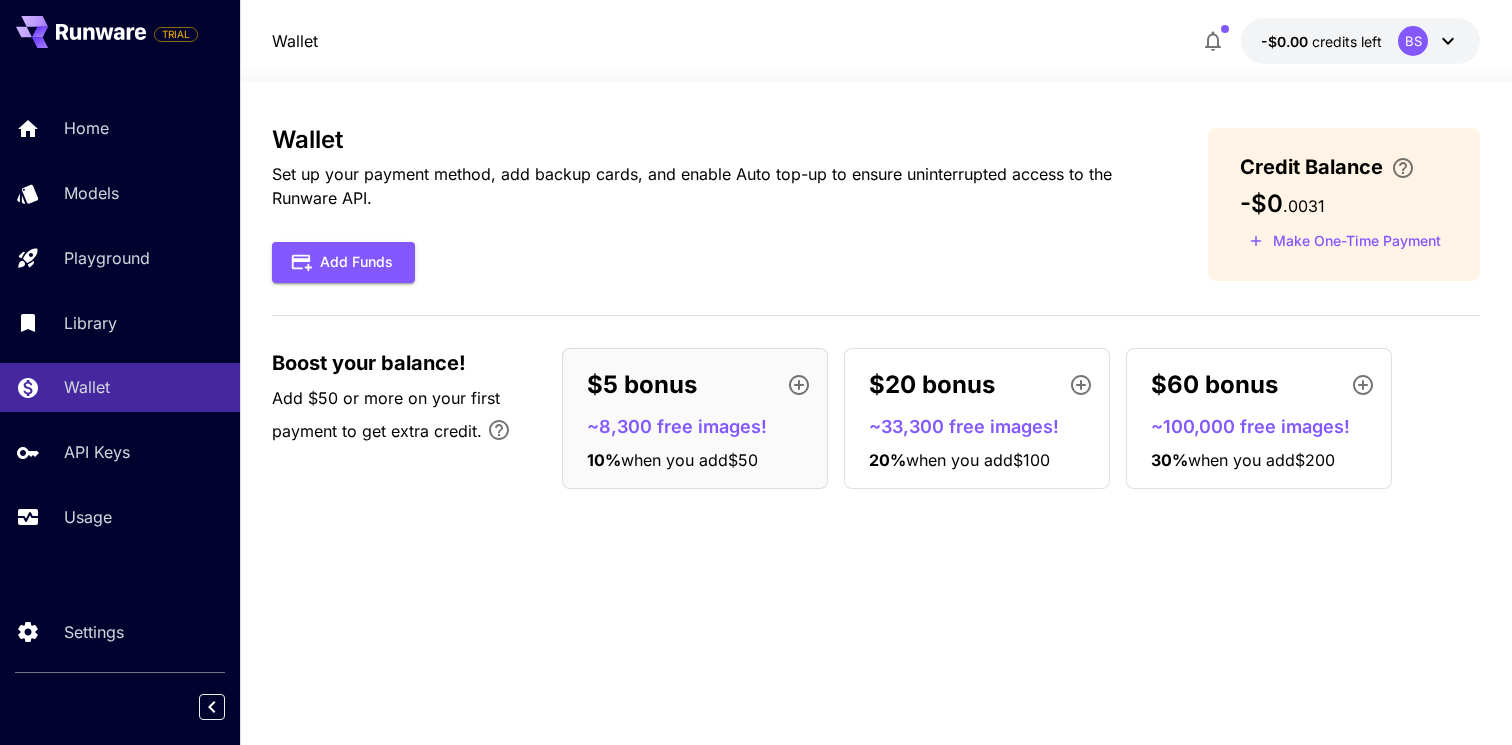 click 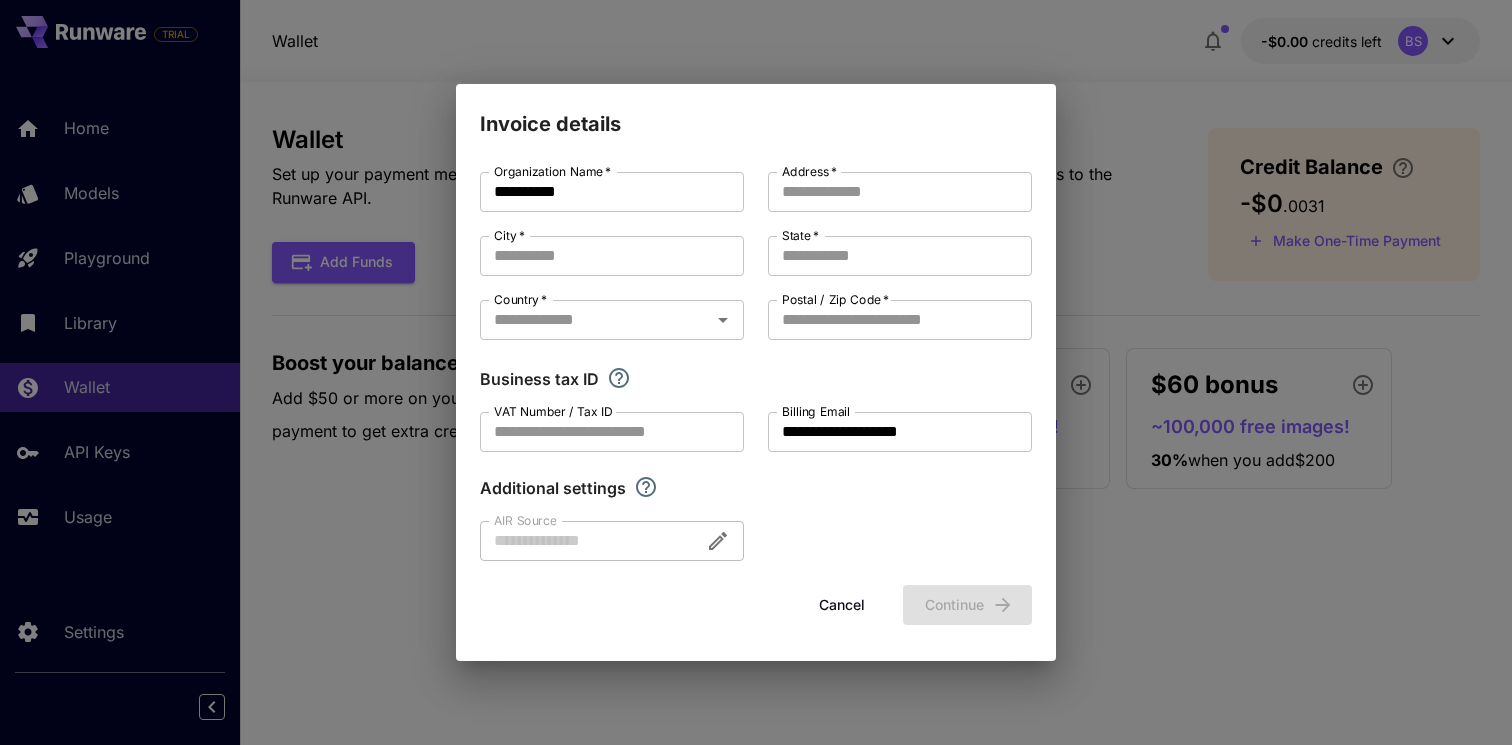 click on "**********" at bounding box center [756, 372] 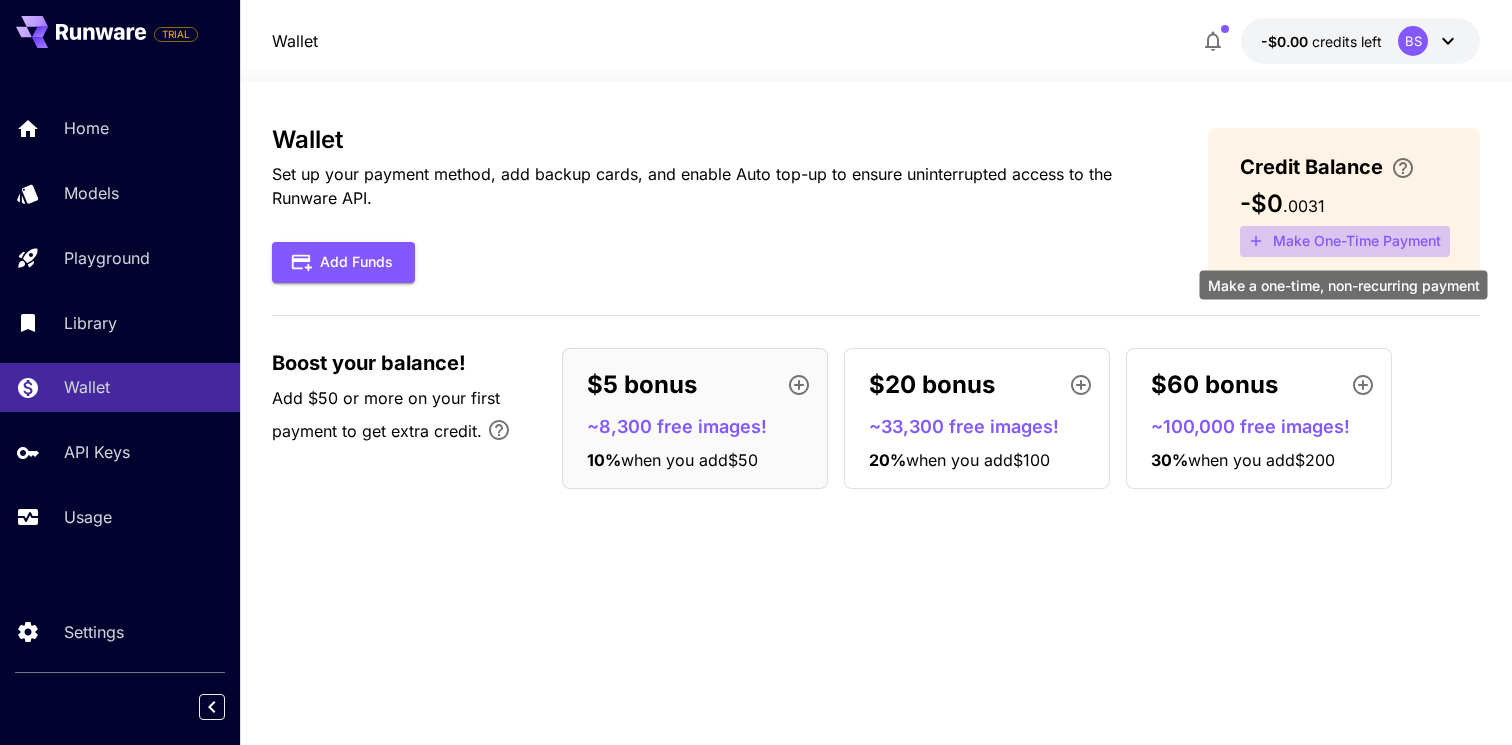 click on "Make One-Time Payment" at bounding box center [1345, 241] 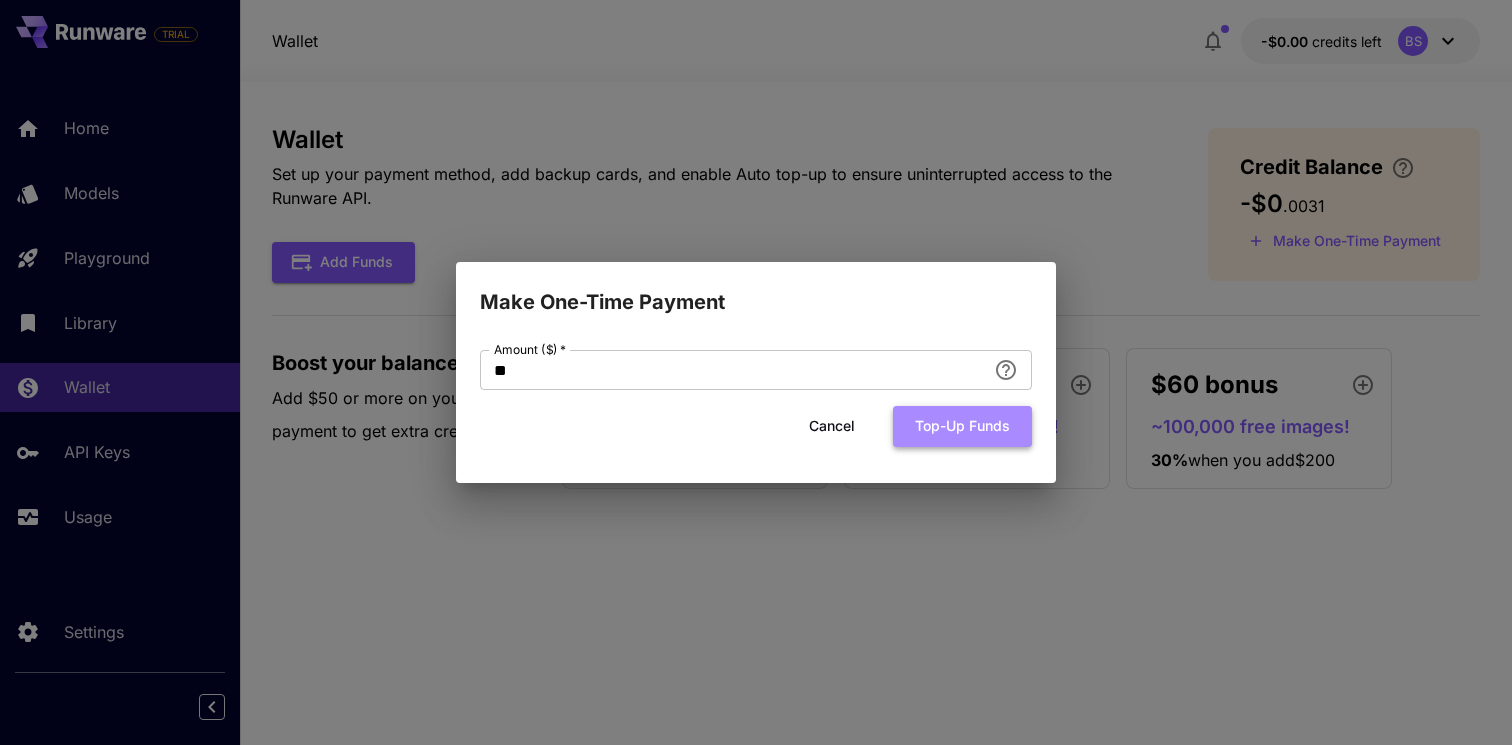 click on "Top-up funds" at bounding box center [962, 426] 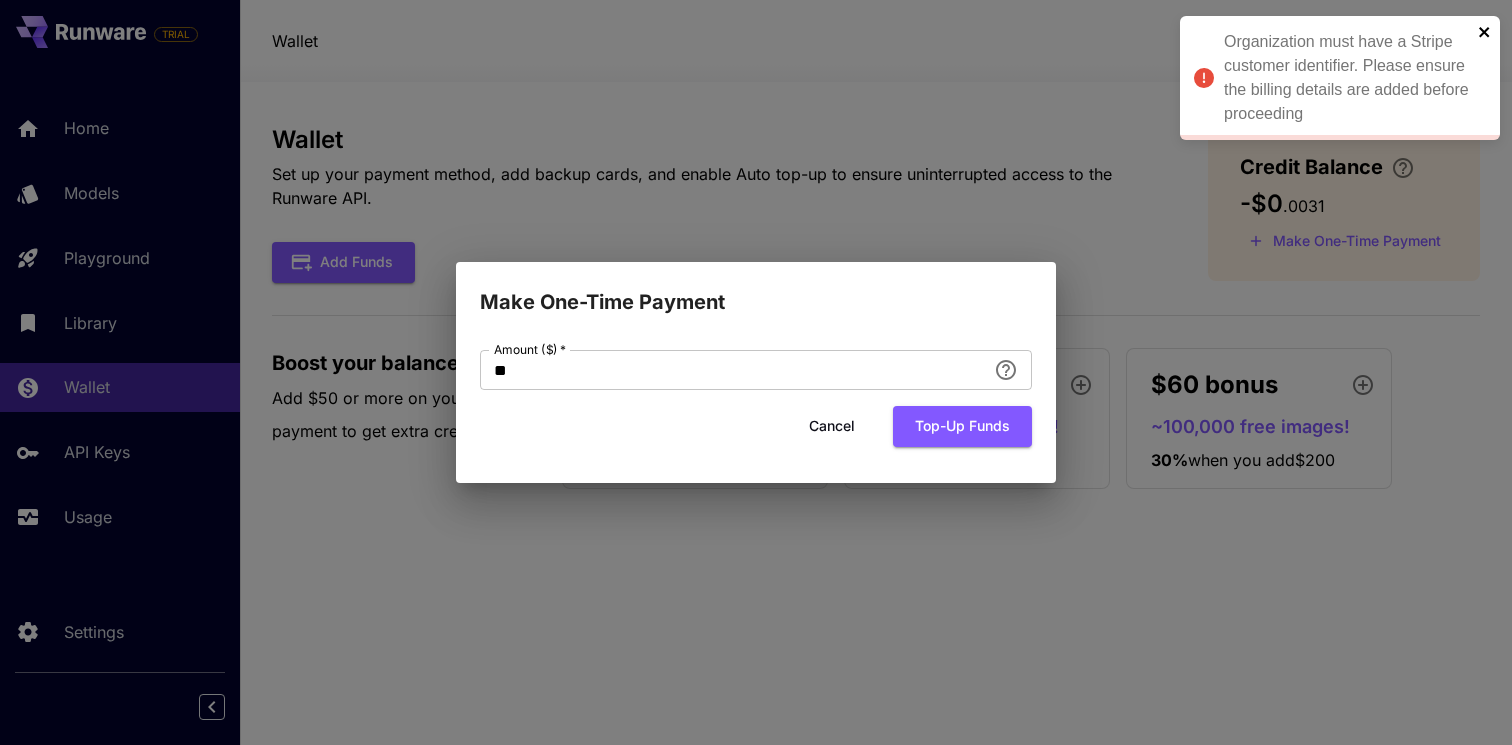 click 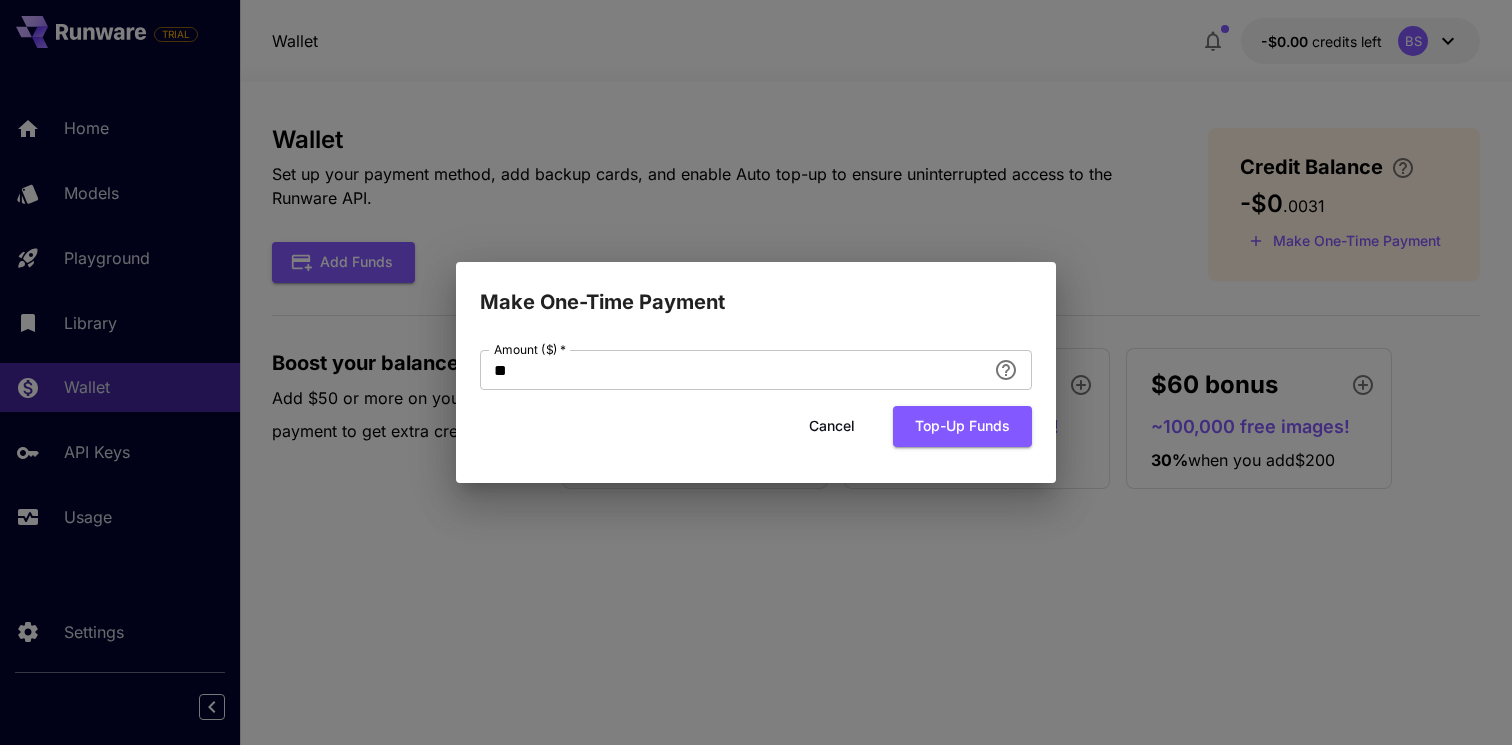 click on "Make One-Time Payment Amount ($)   * ** Amount ($)   * Cancel Top-up funds" at bounding box center (756, 372) 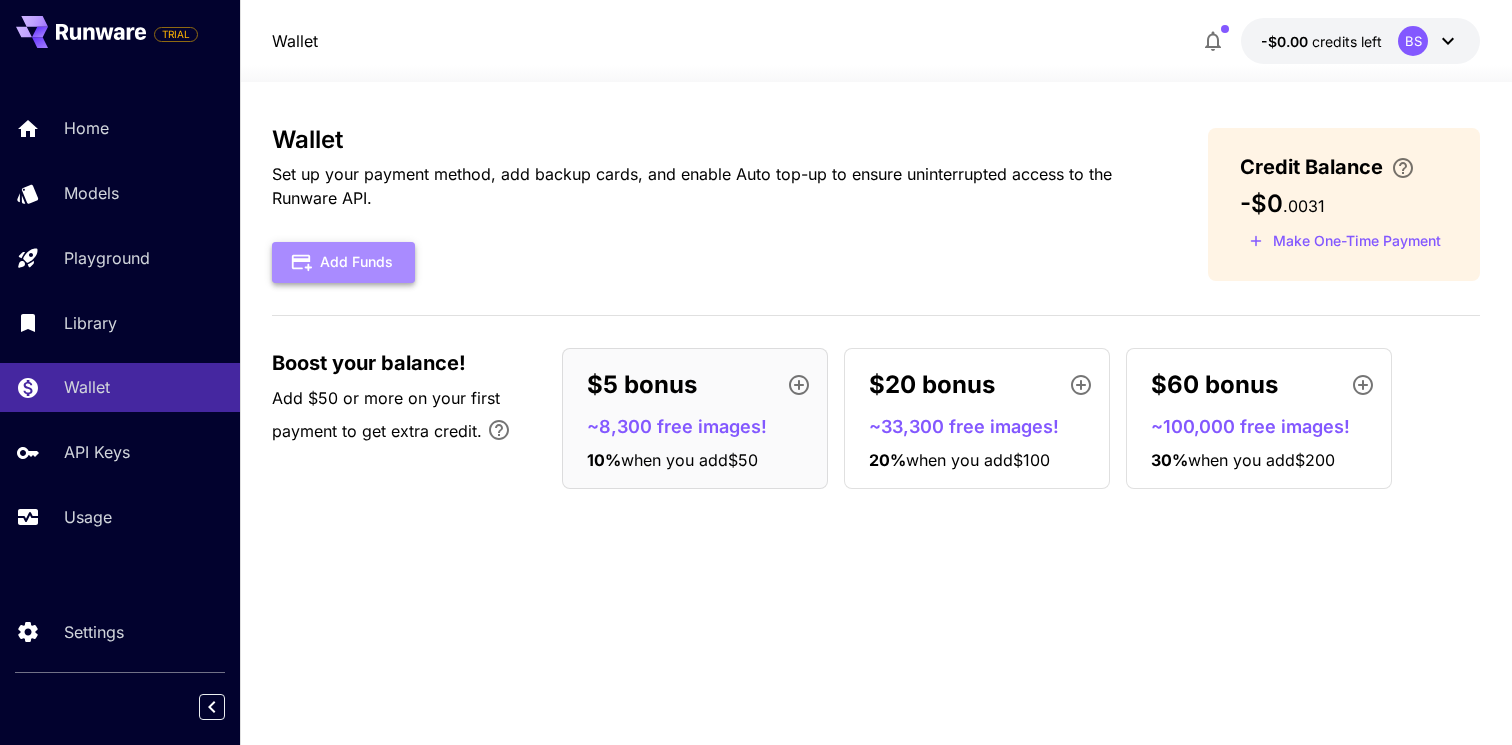click on "Add Funds" at bounding box center (343, 262) 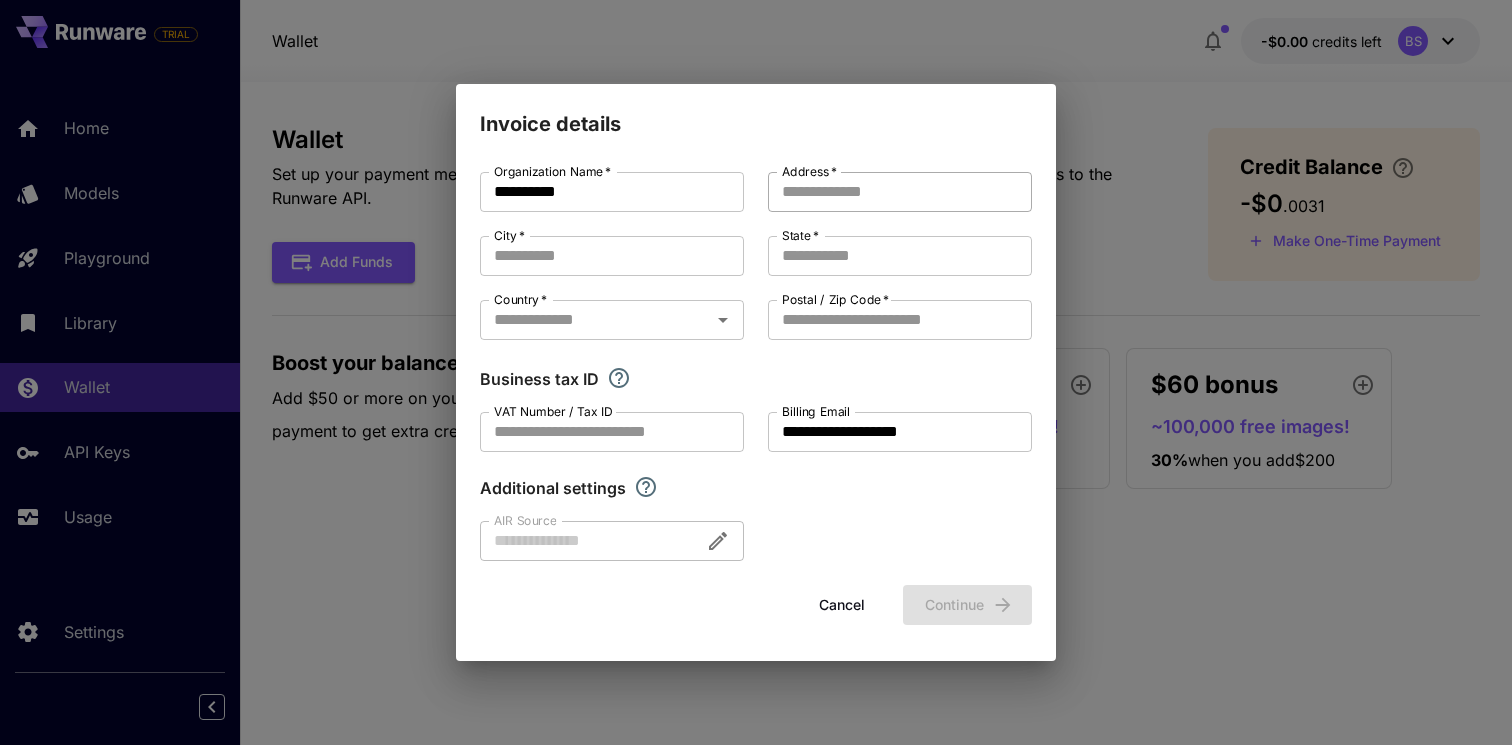click on "Address   *" at bounding box center (900, 192) 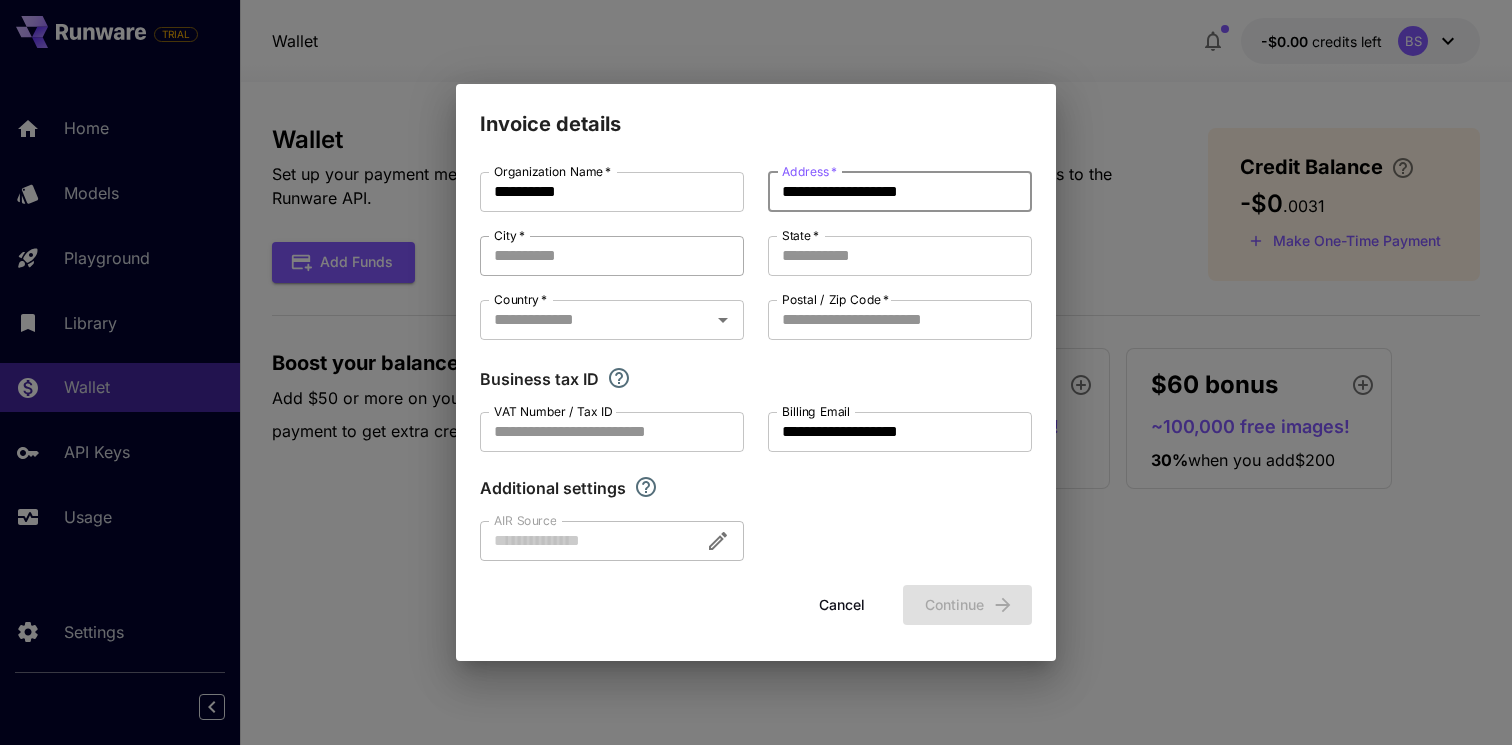type on "**********" 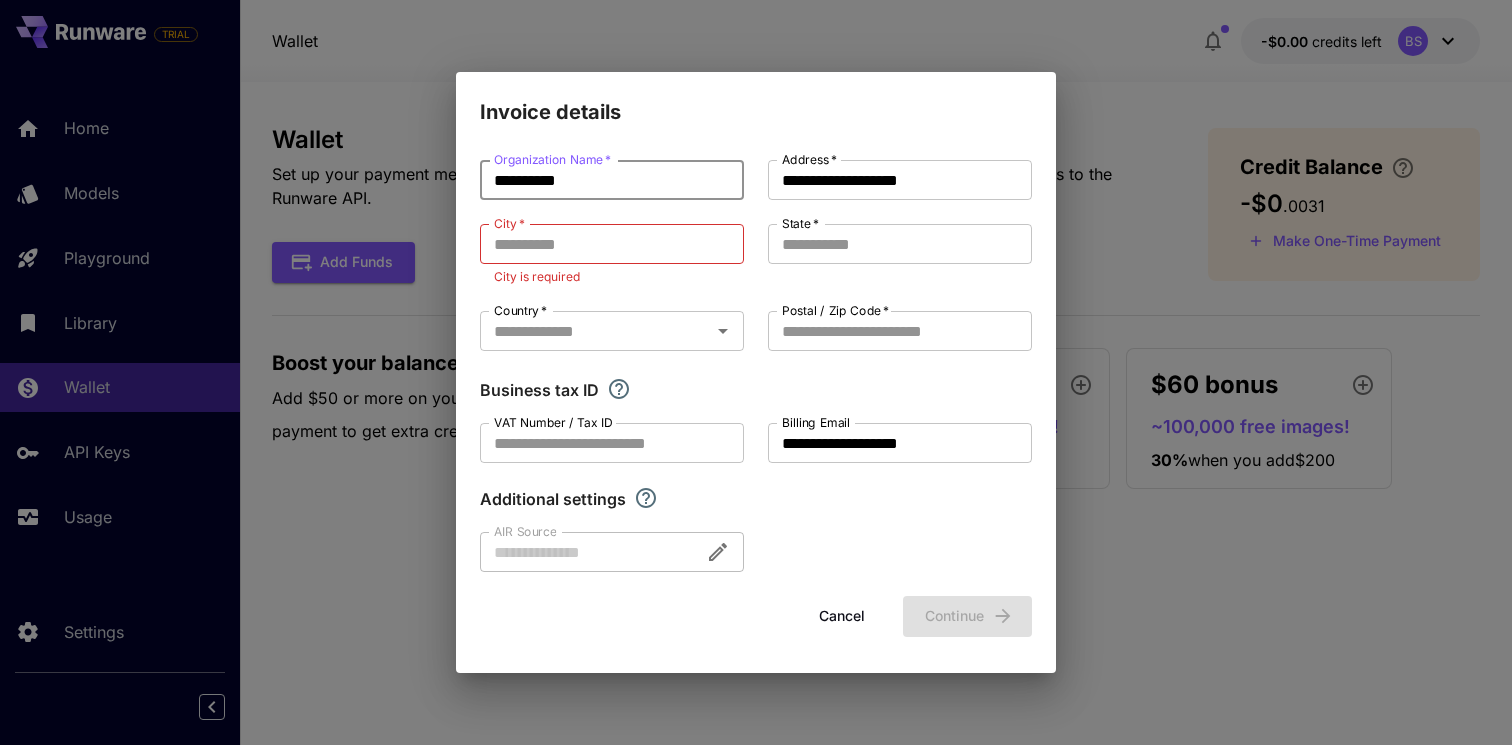 drag, startPoint x: 588, startPoint y: 197, endPoint x: 466, endPoint y: 187, distance: 122.40915 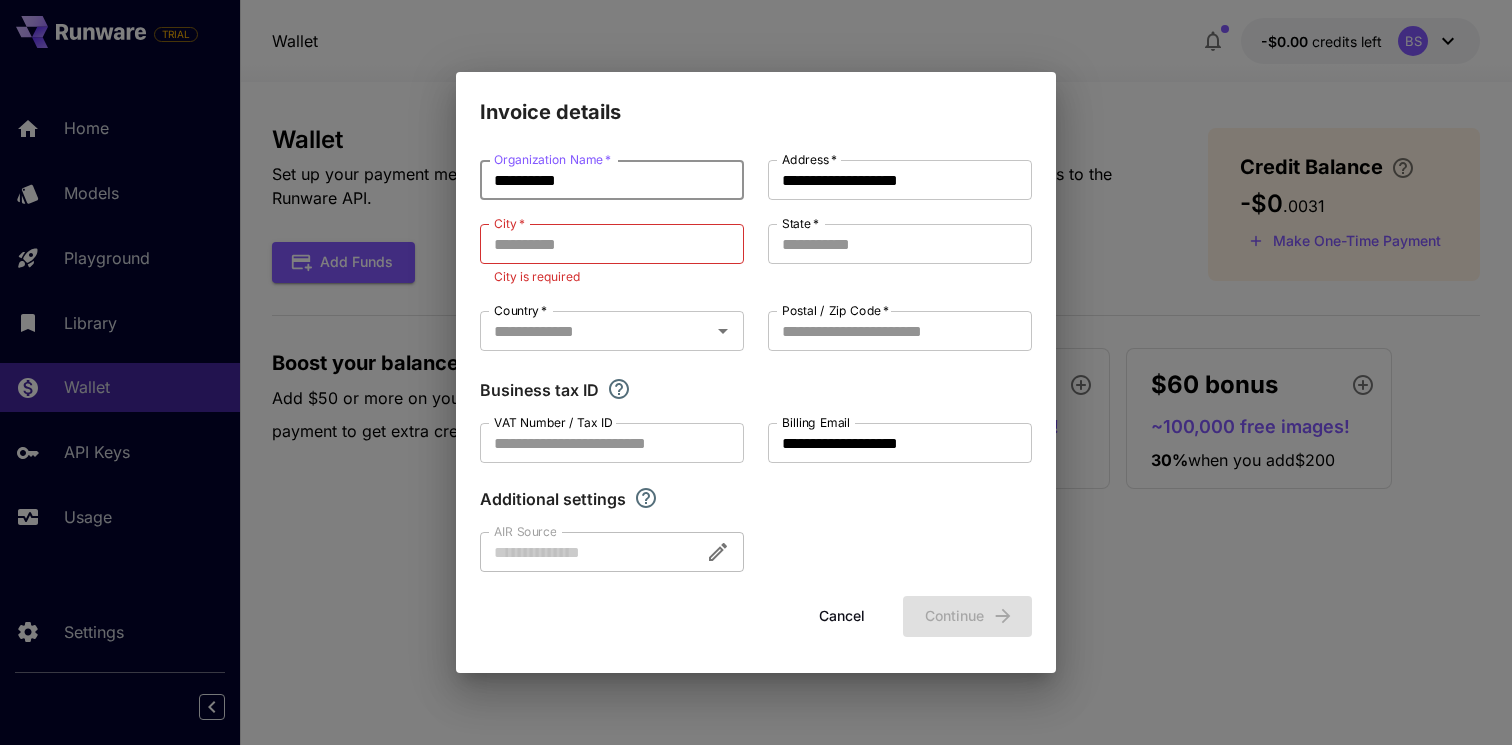 click on "**********" at bounding box center (756, 400) 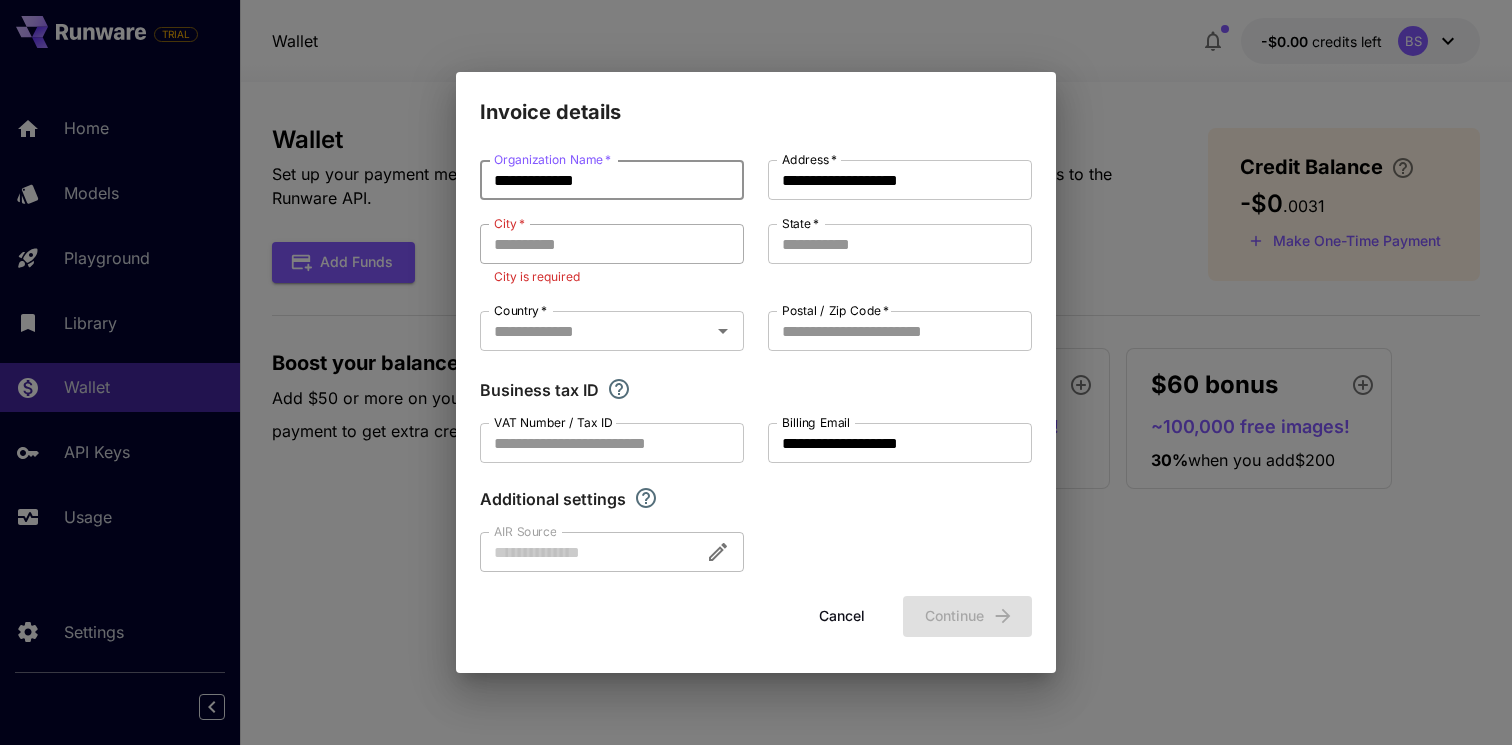 type on "**********" 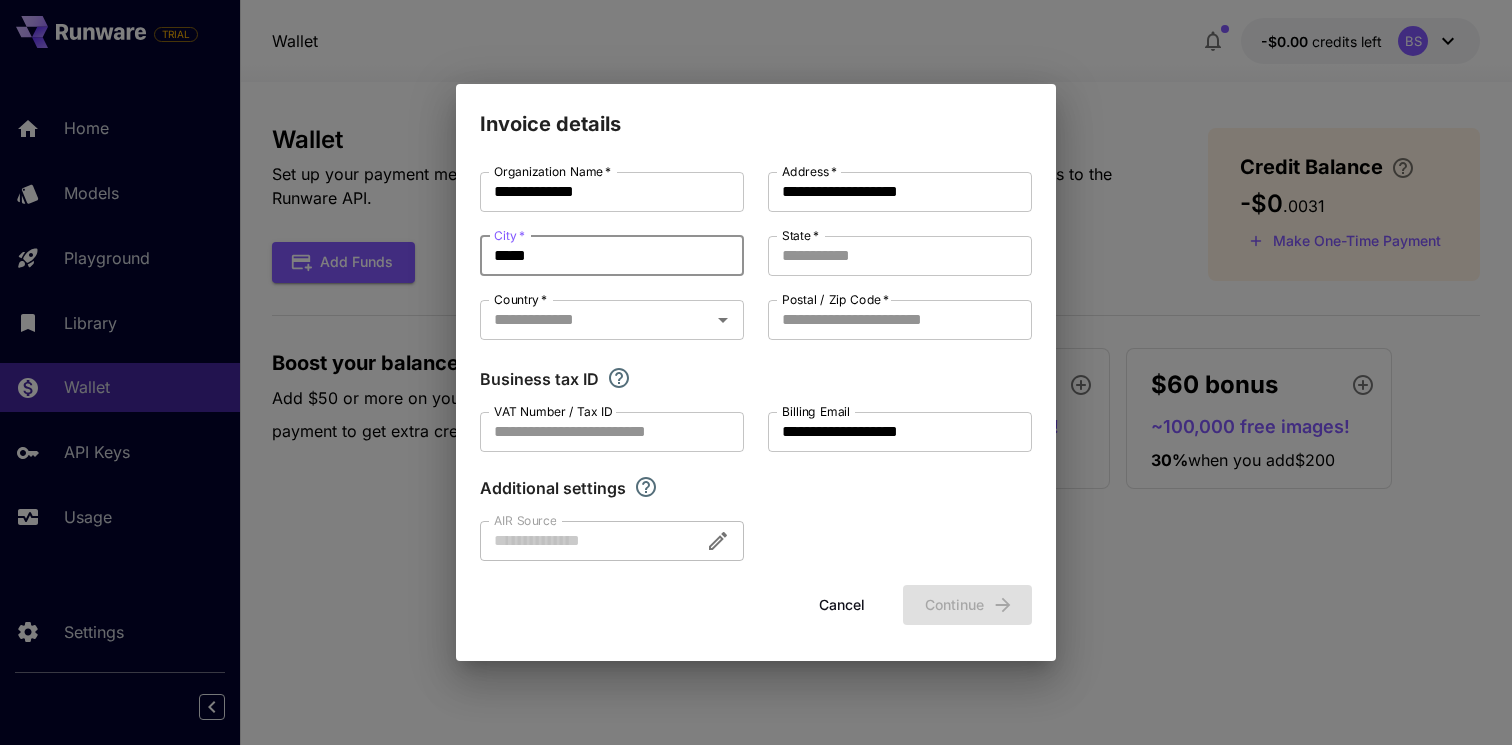 type on "*****" 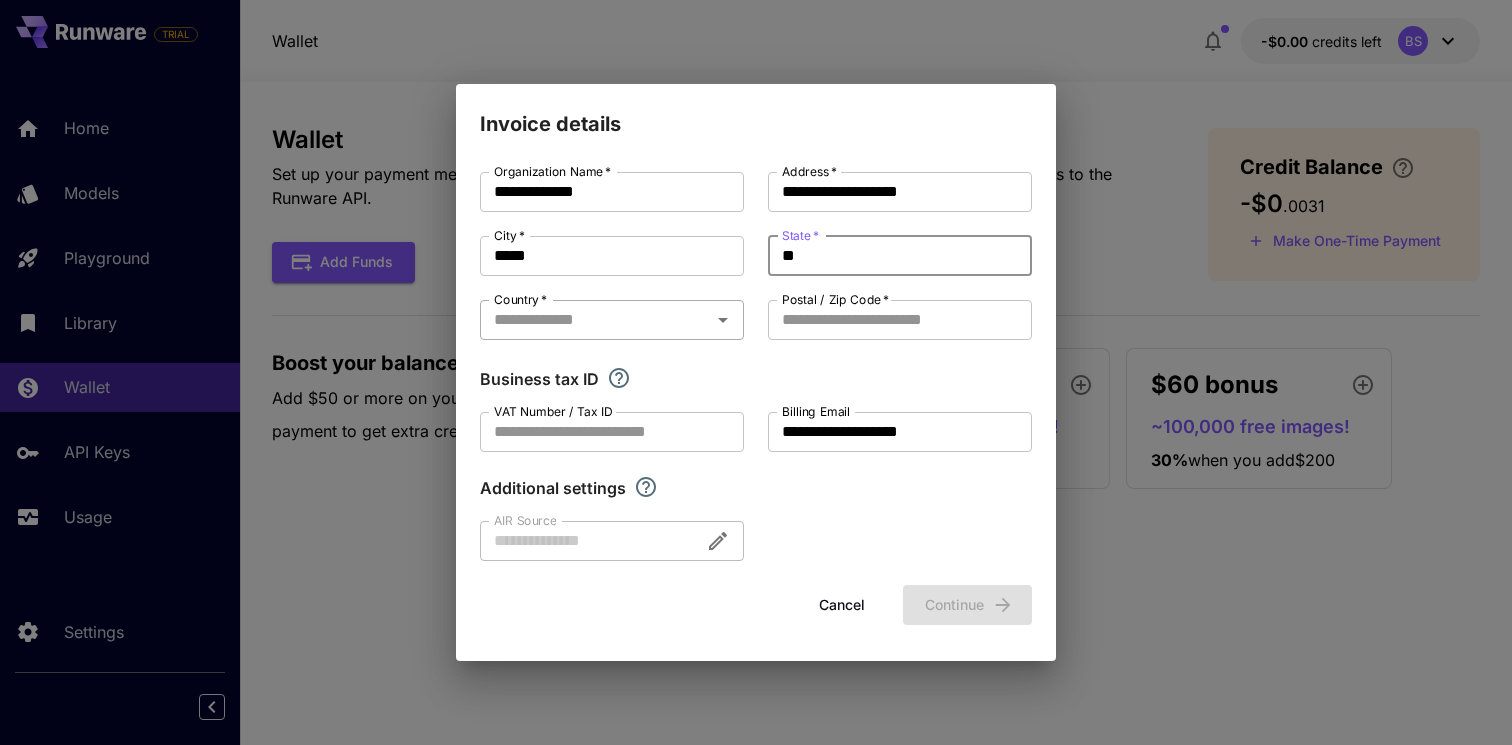 type on "**" 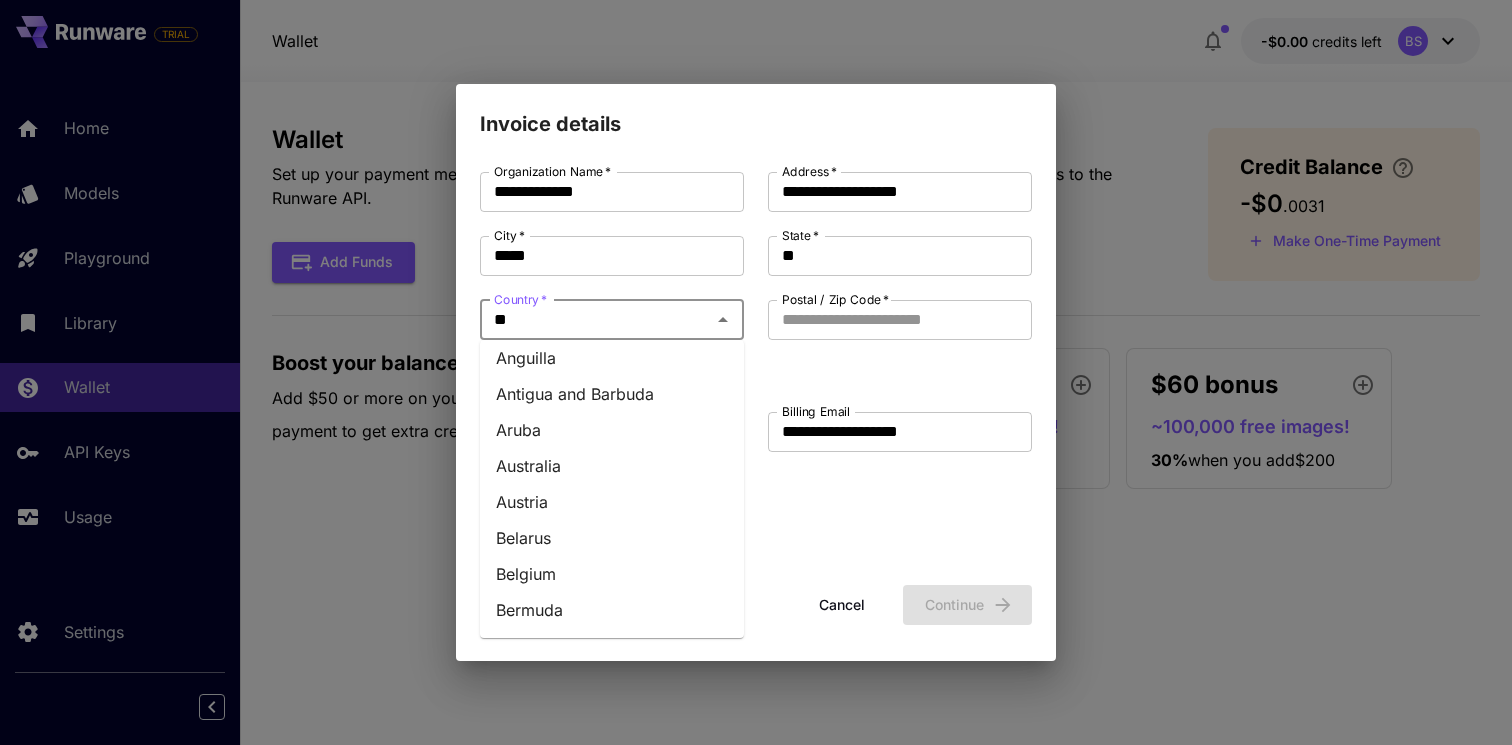 scroll, scrollTop: 0, scrollLeft: 0, axis: both 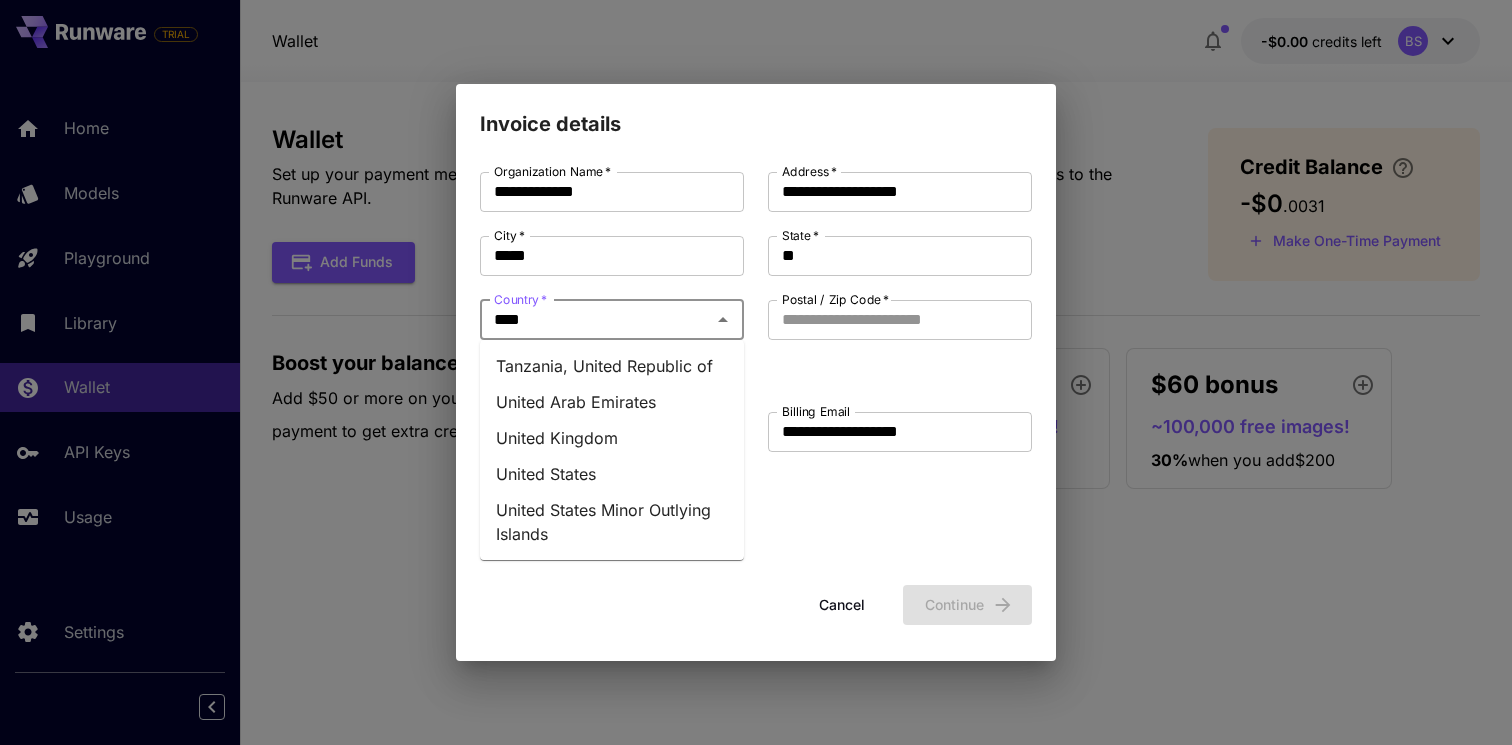 type on "*****" 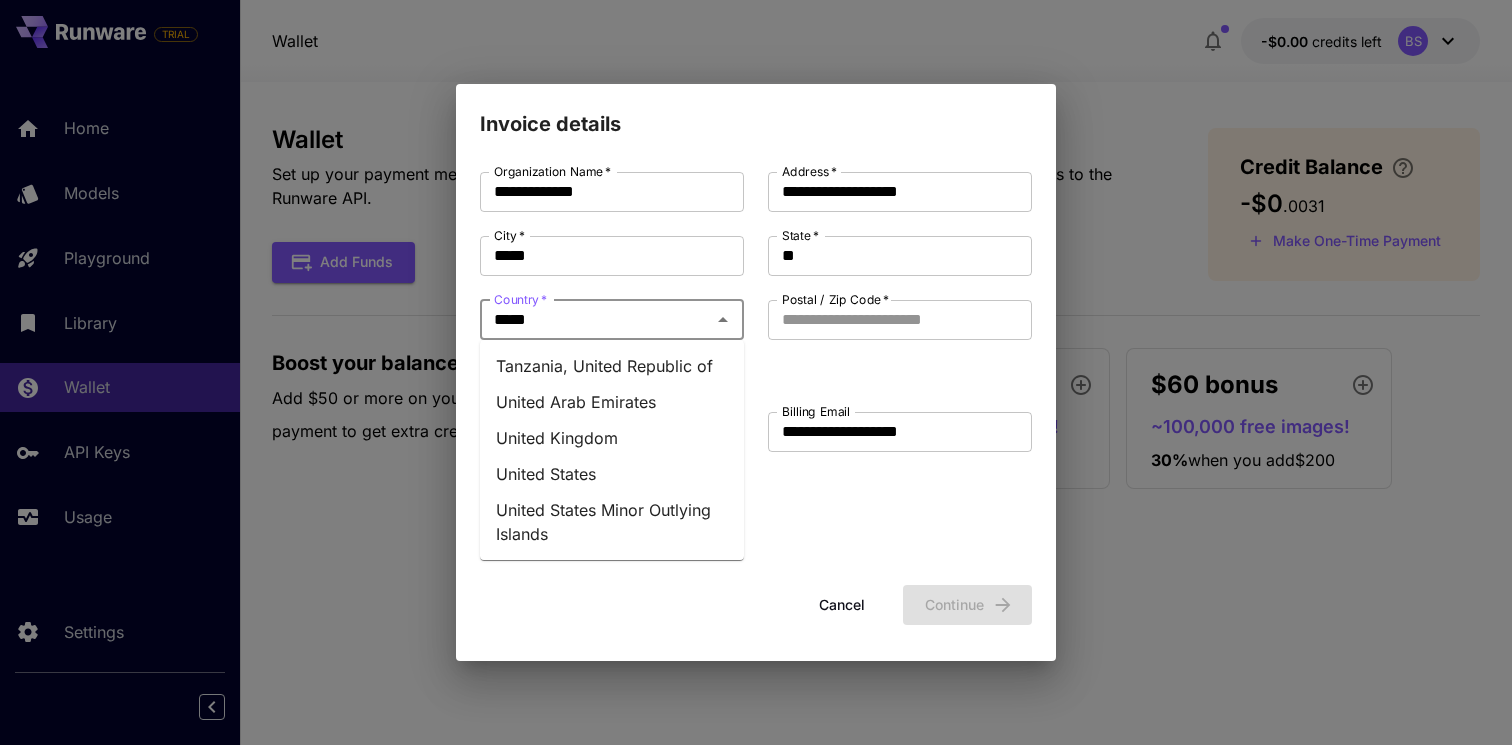 click on "United States" at bounding box center (612, 474) 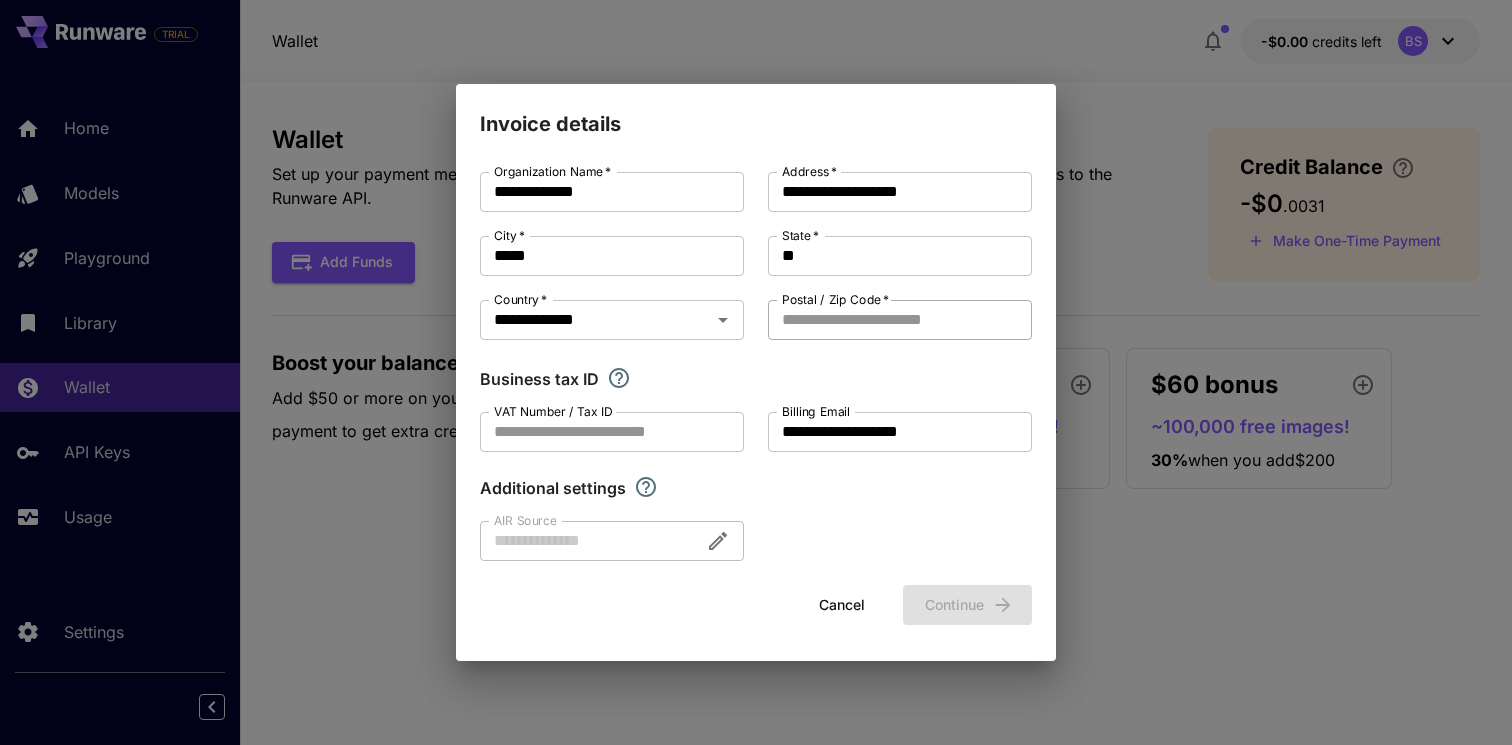 click on "Postal / Zip Code   *" at bounding box center (900, 320) 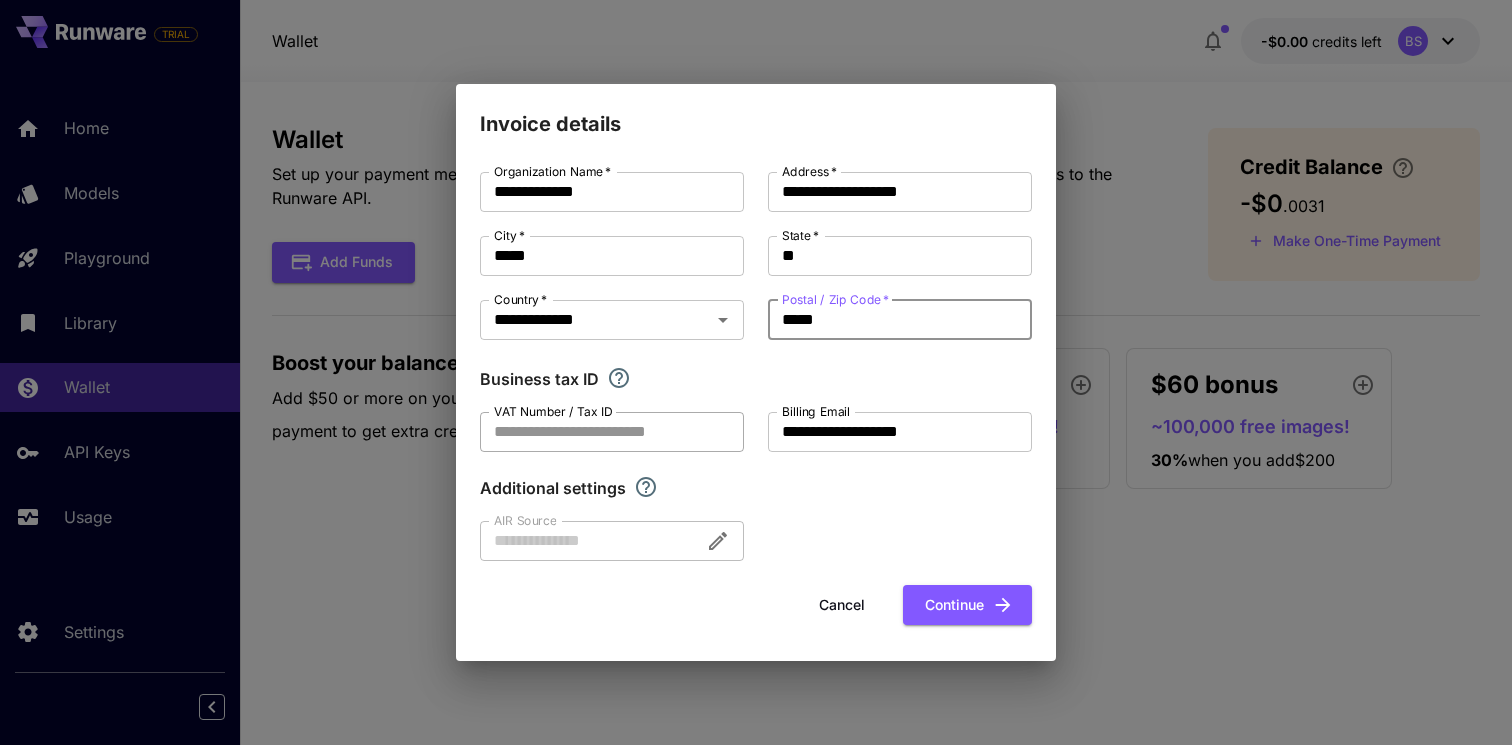 type on "*****" 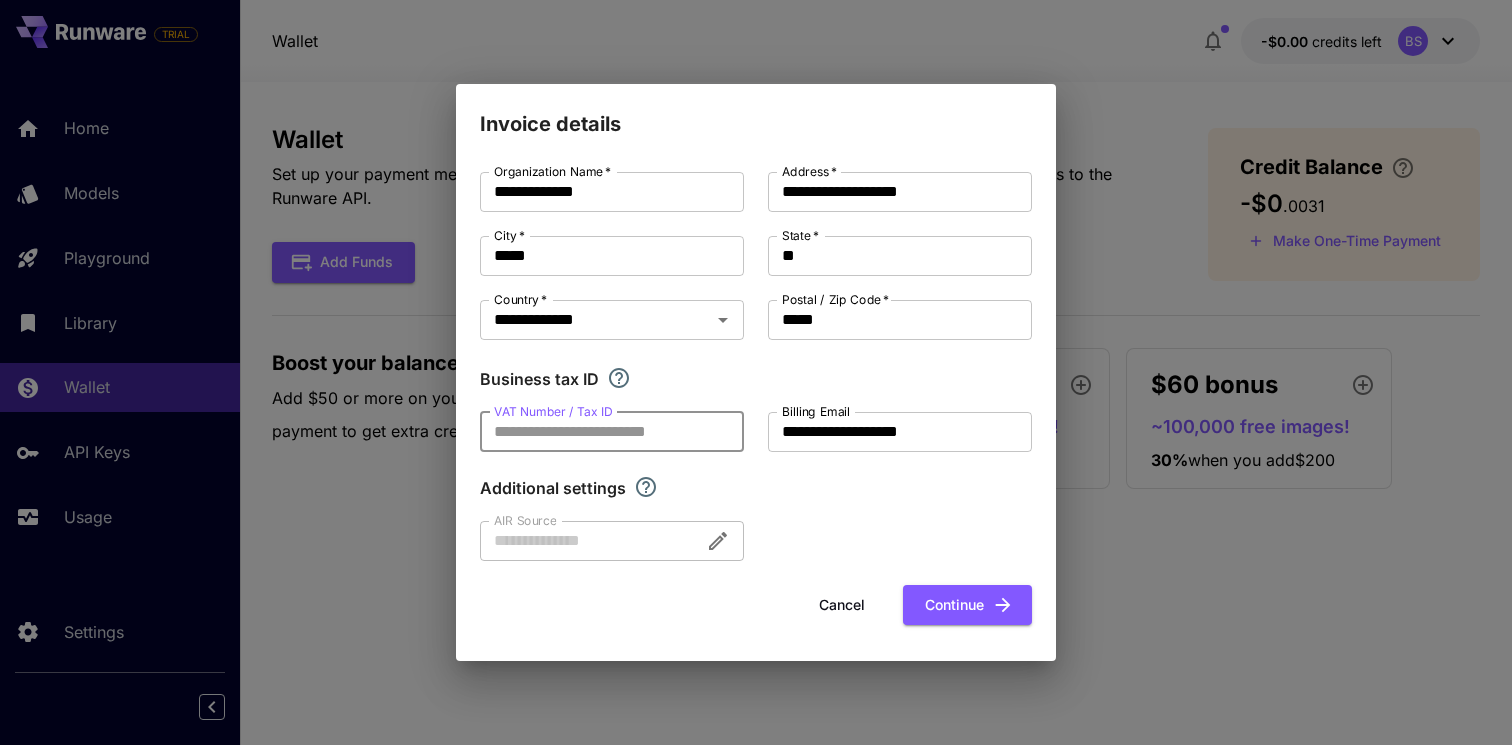 click on "**********" at bounding box center [756, 366] 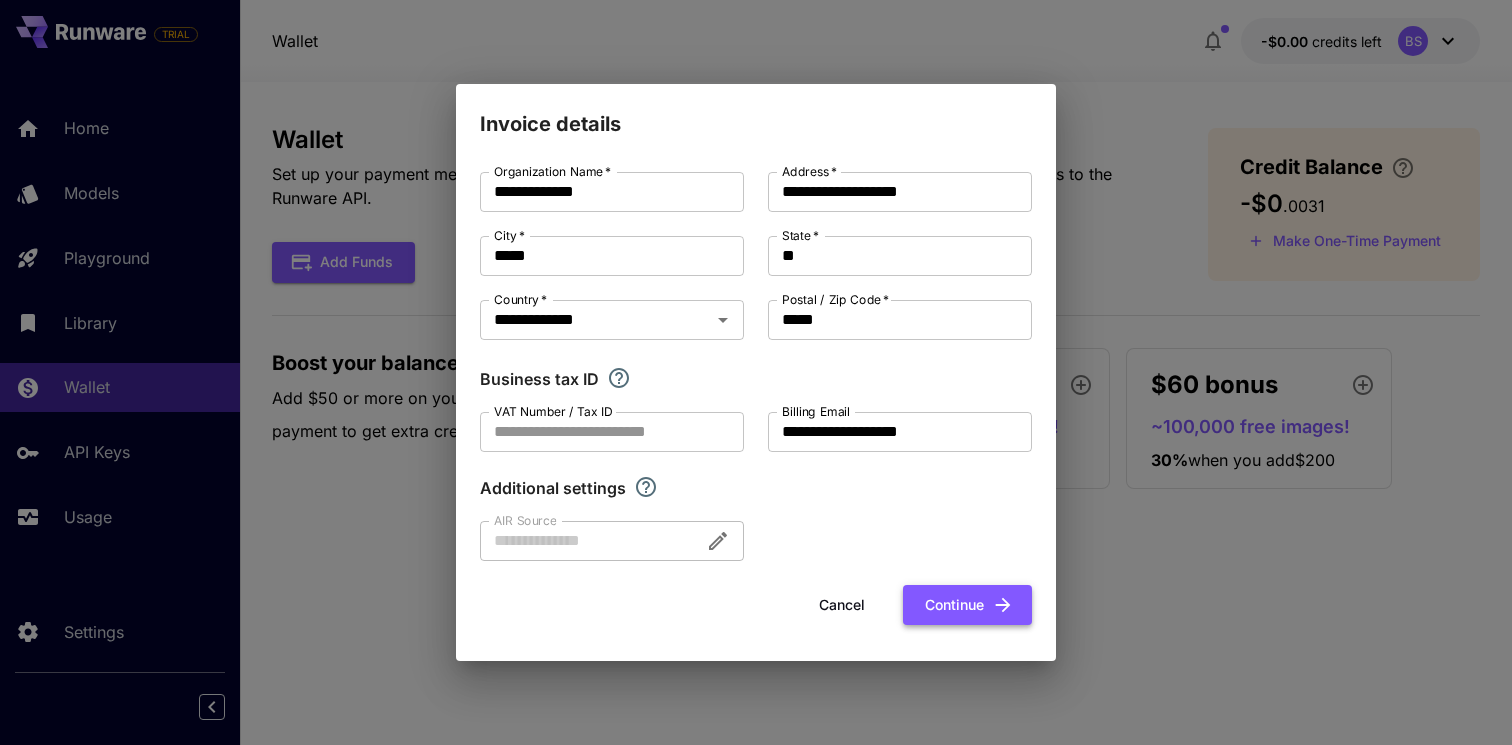 click on "Continue" at bounding box center [967, 605] 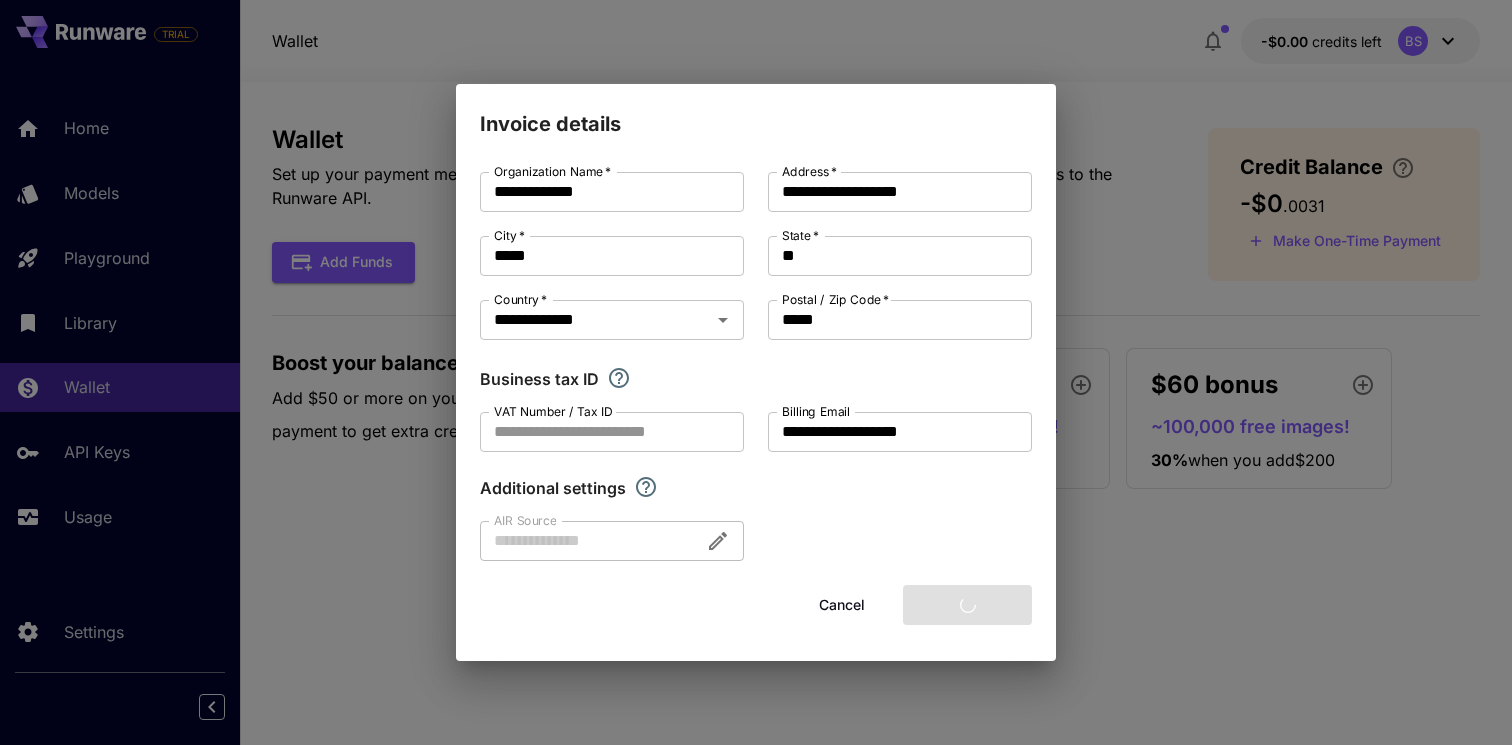 type on "**********" 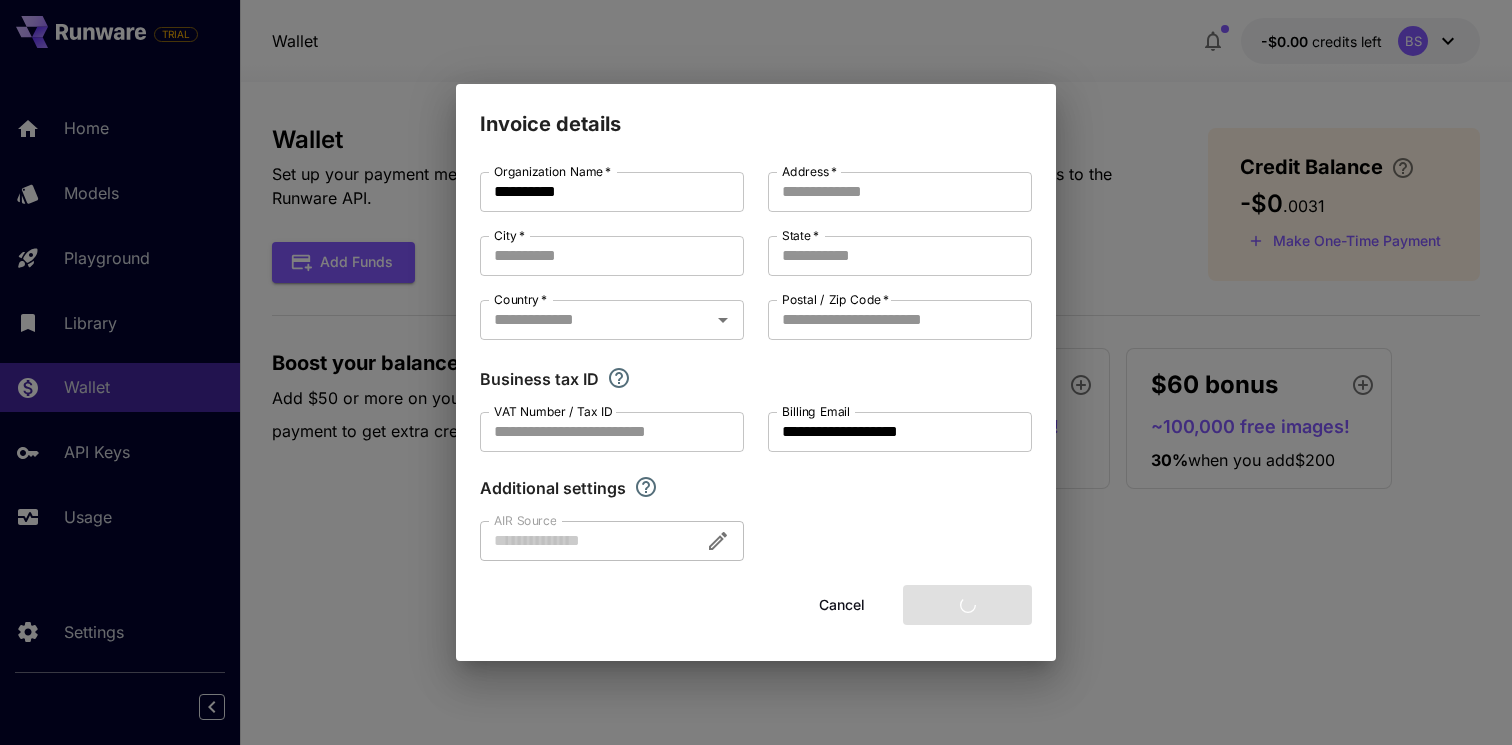 type on "**********" 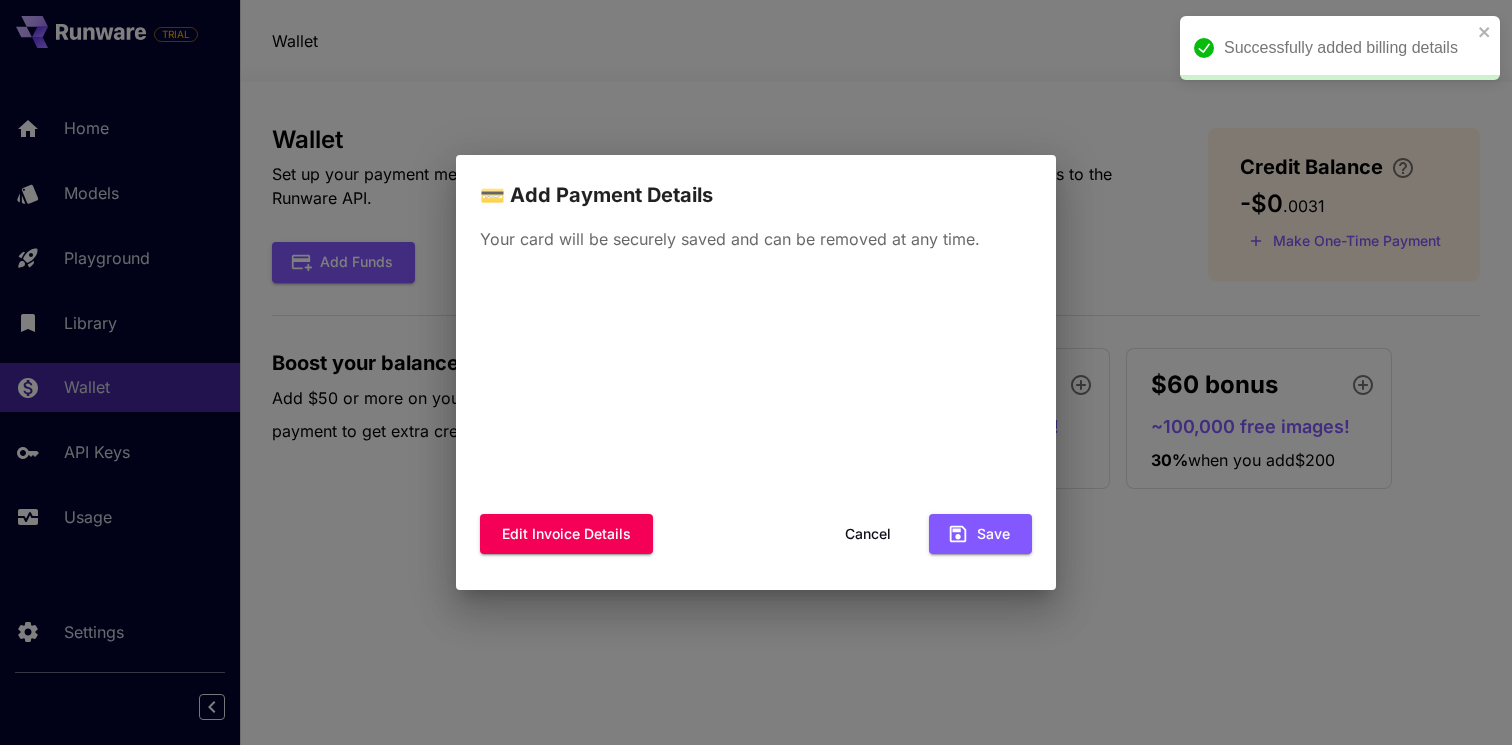 click on "Cancel" at bounding box center [868, 534] 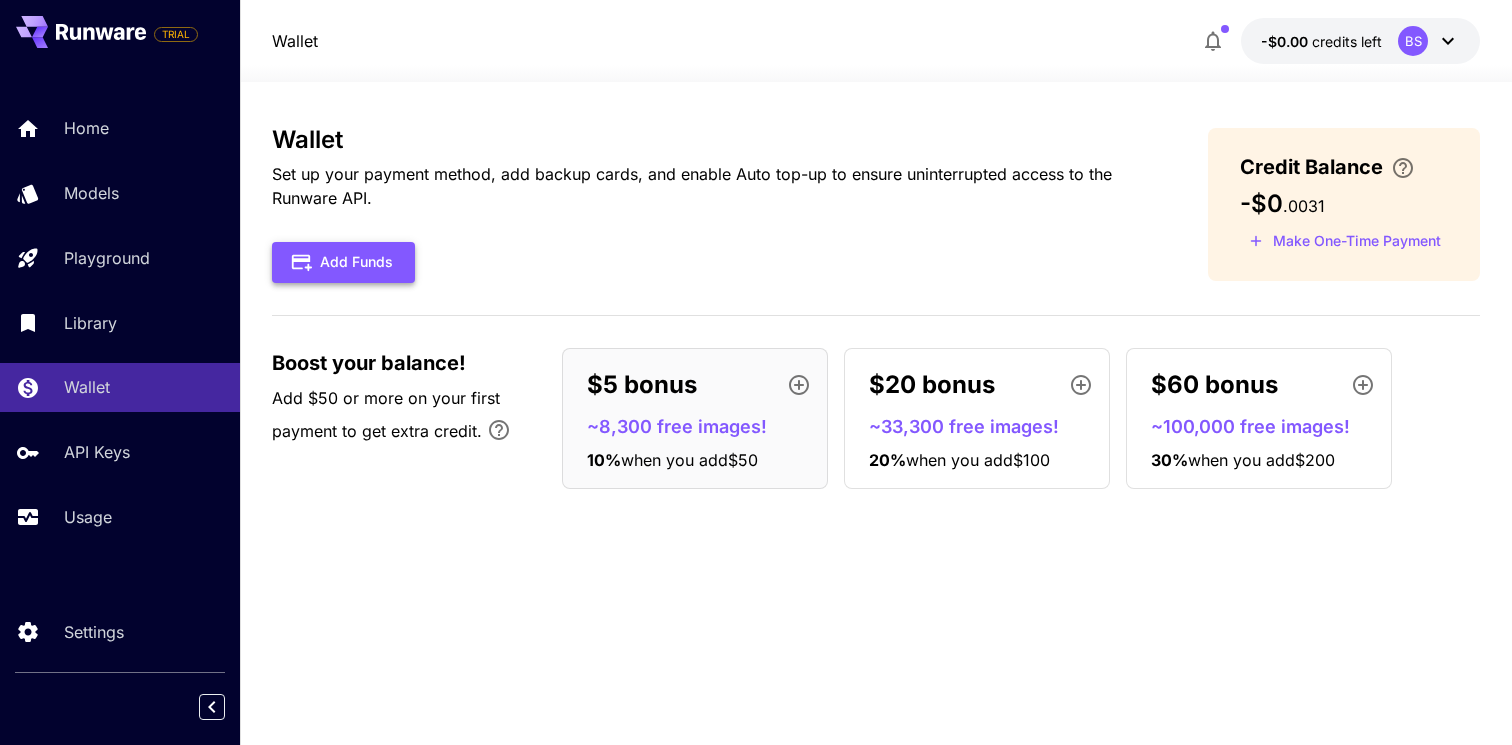 click on "Add Funds" at bounding box center (343, 262) 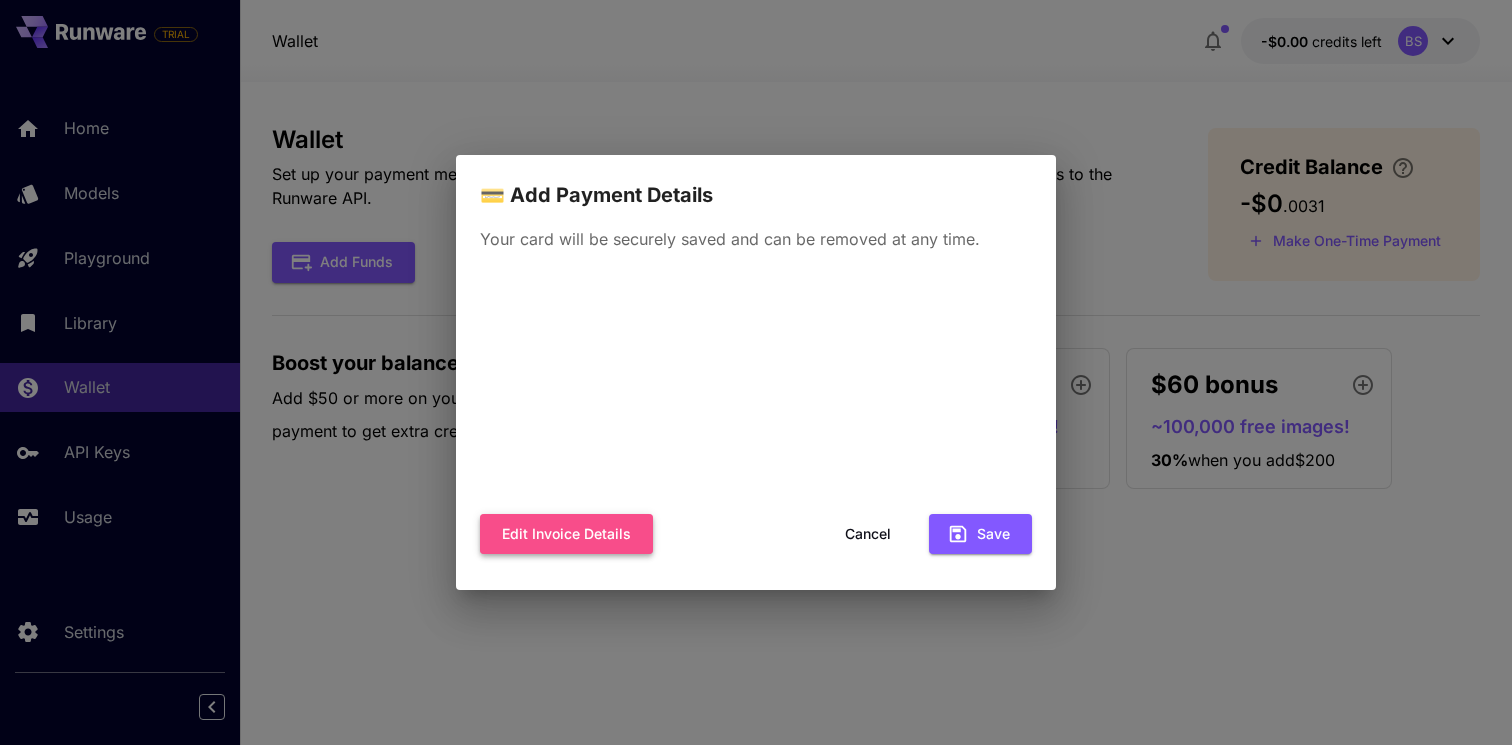 click on "Edit invoice details" at bounding box center (566, 534) 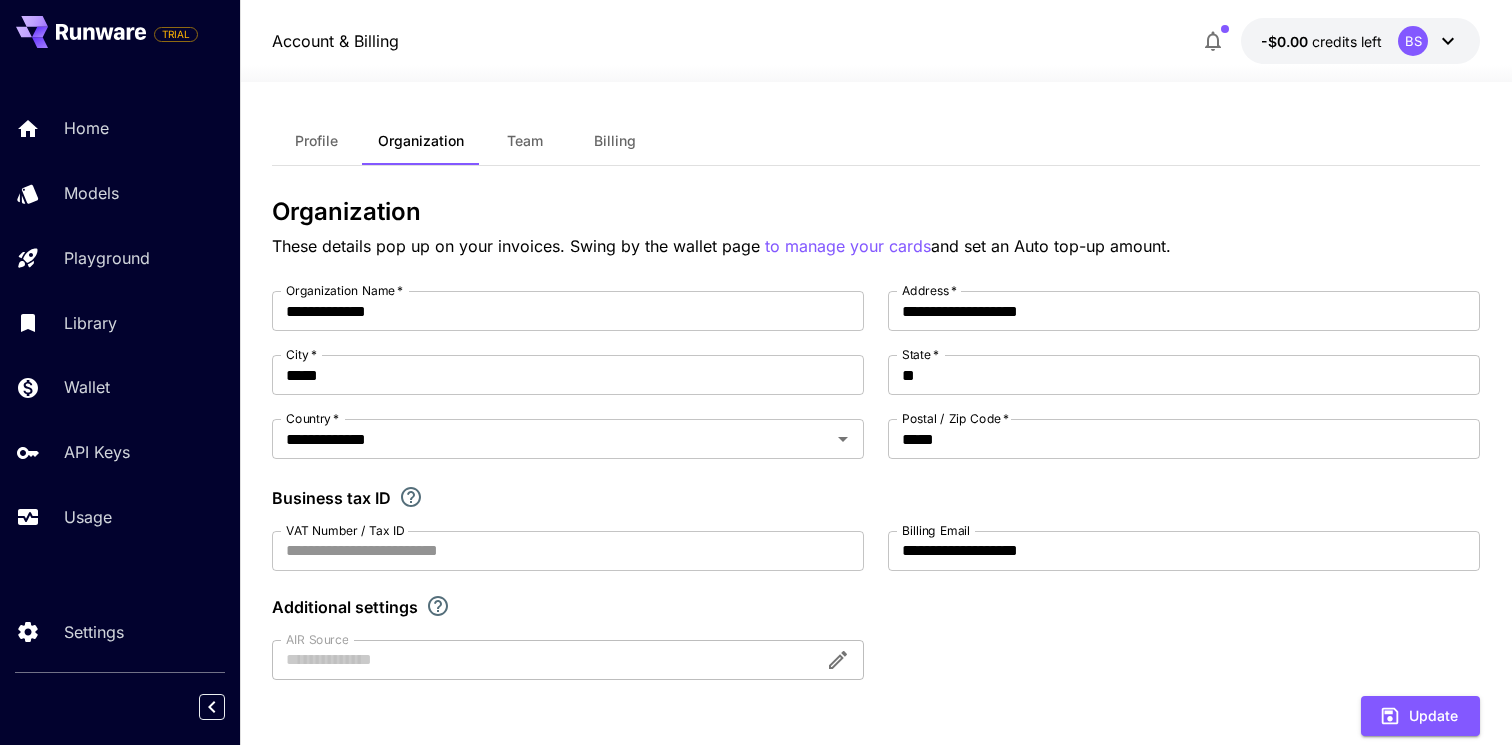 scroll, scrollTop: 0, scrollLeft: 0, axis: both 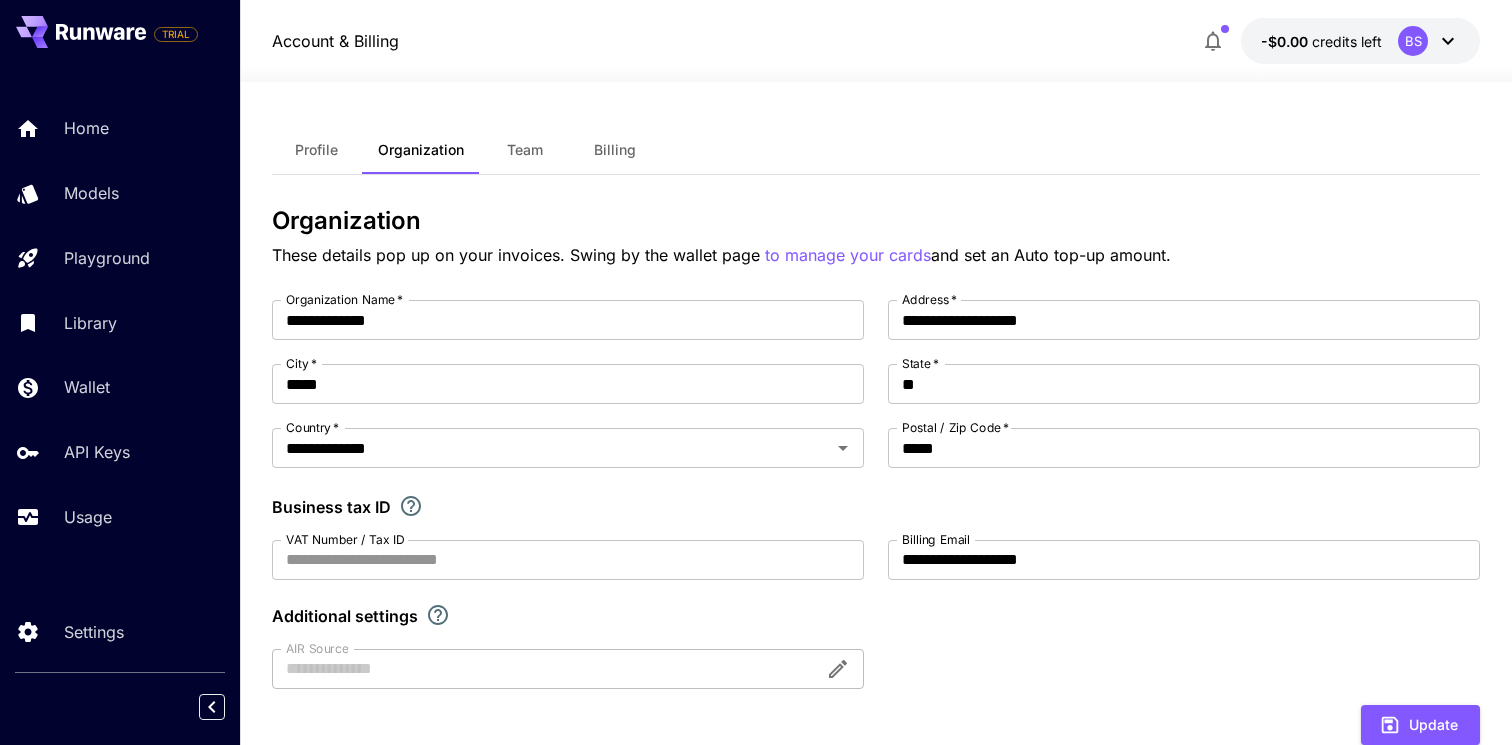 click on "Billing" at bounding box center (615, 150) 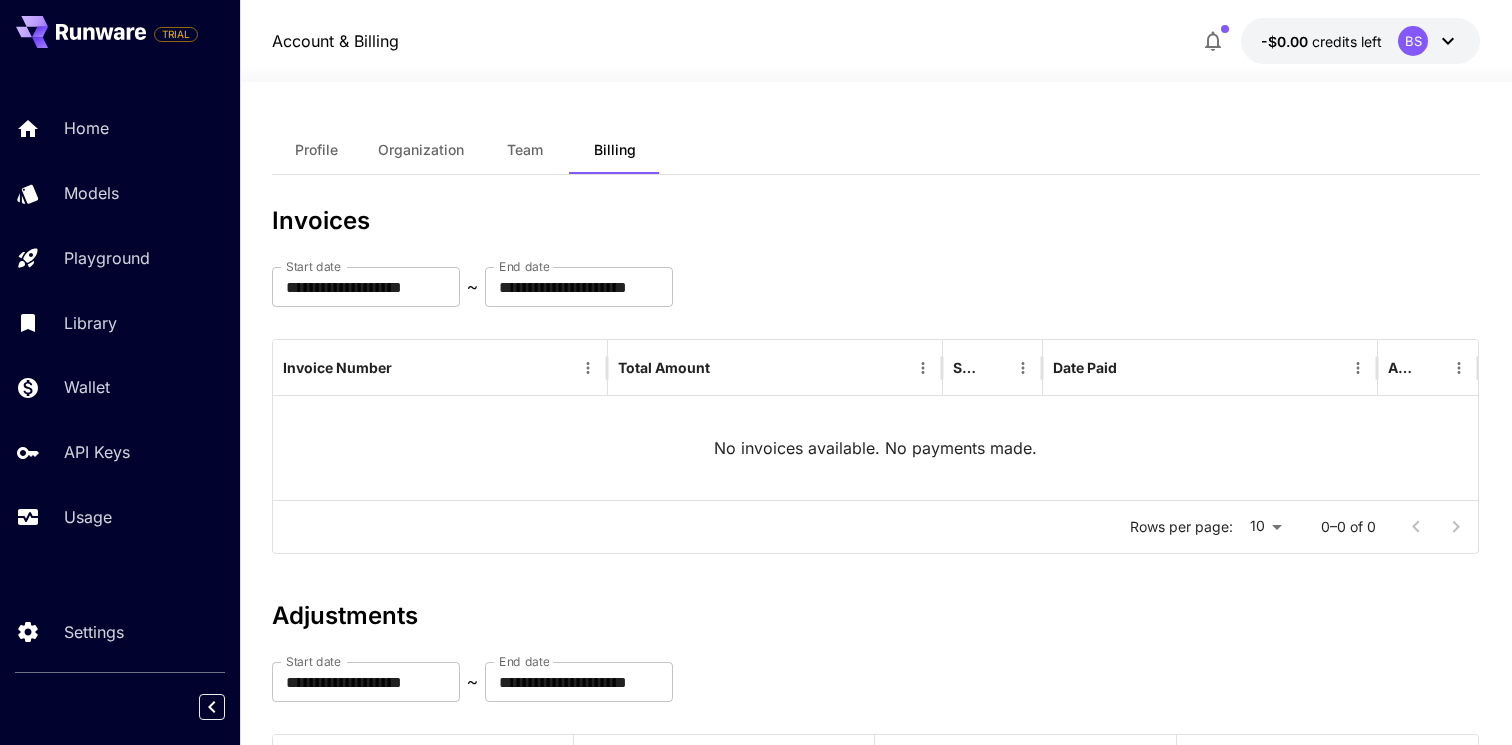 click on "Profile" at bounding box center [316, 150] 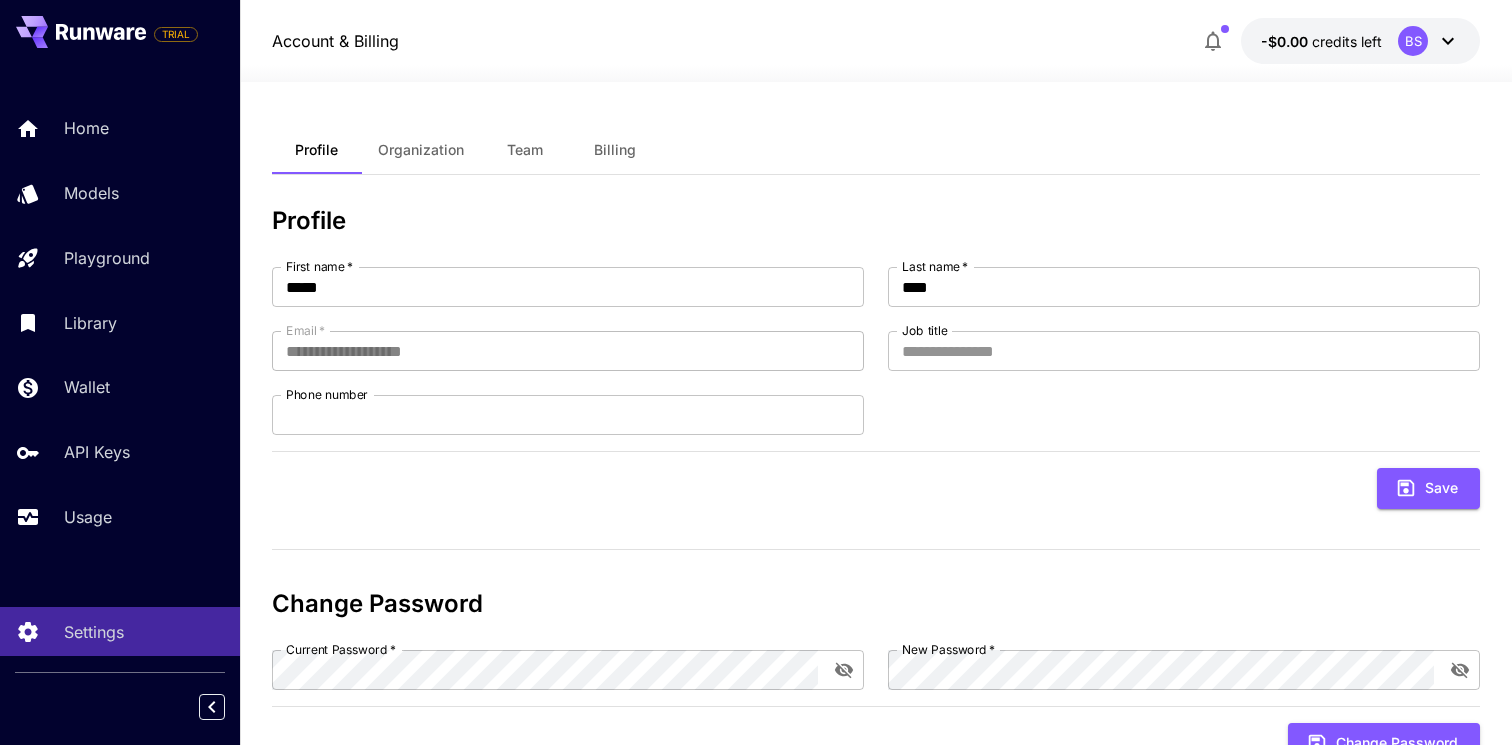 click on "Organization" at bounding box center (421, 150) 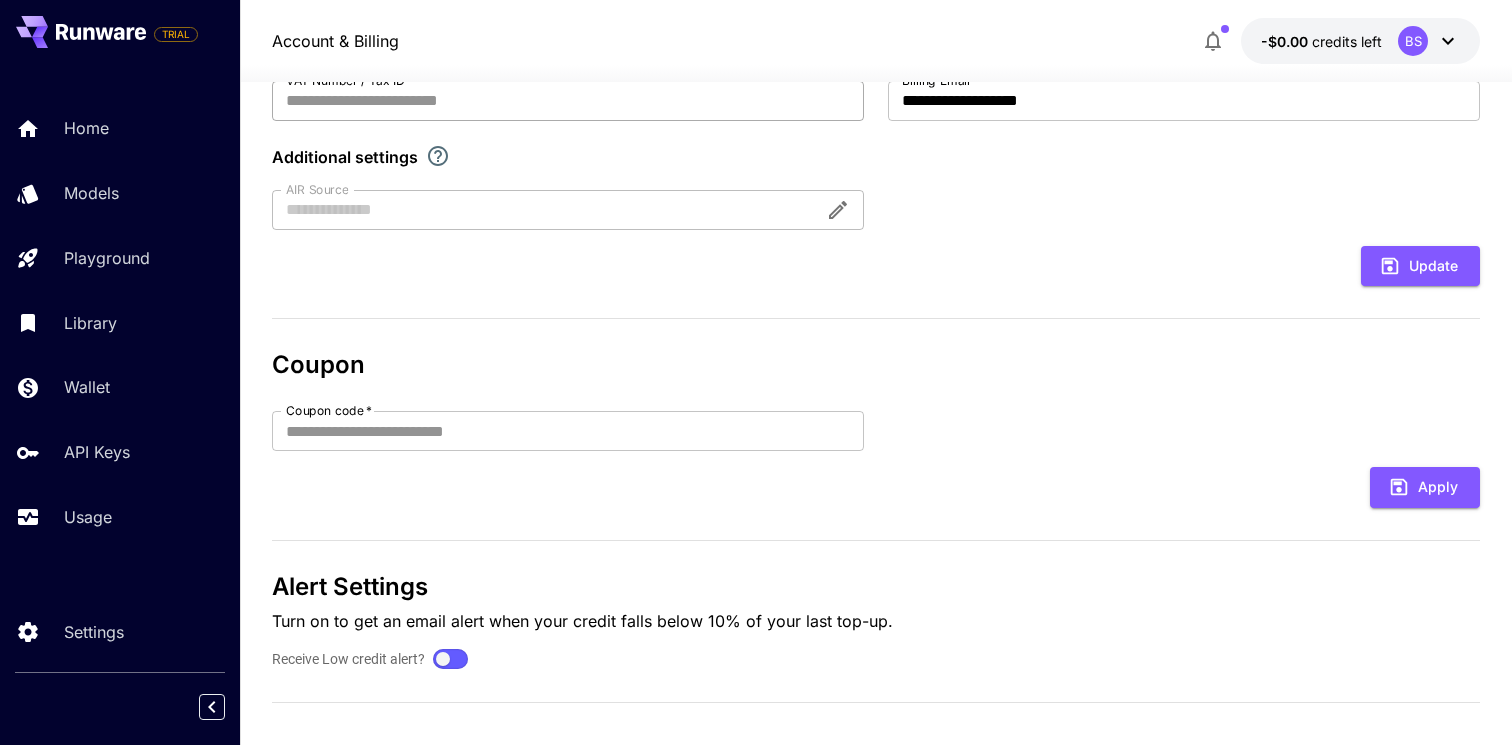 scroll, scrollTop: 476, scrollLeft: 0, axis: vertical 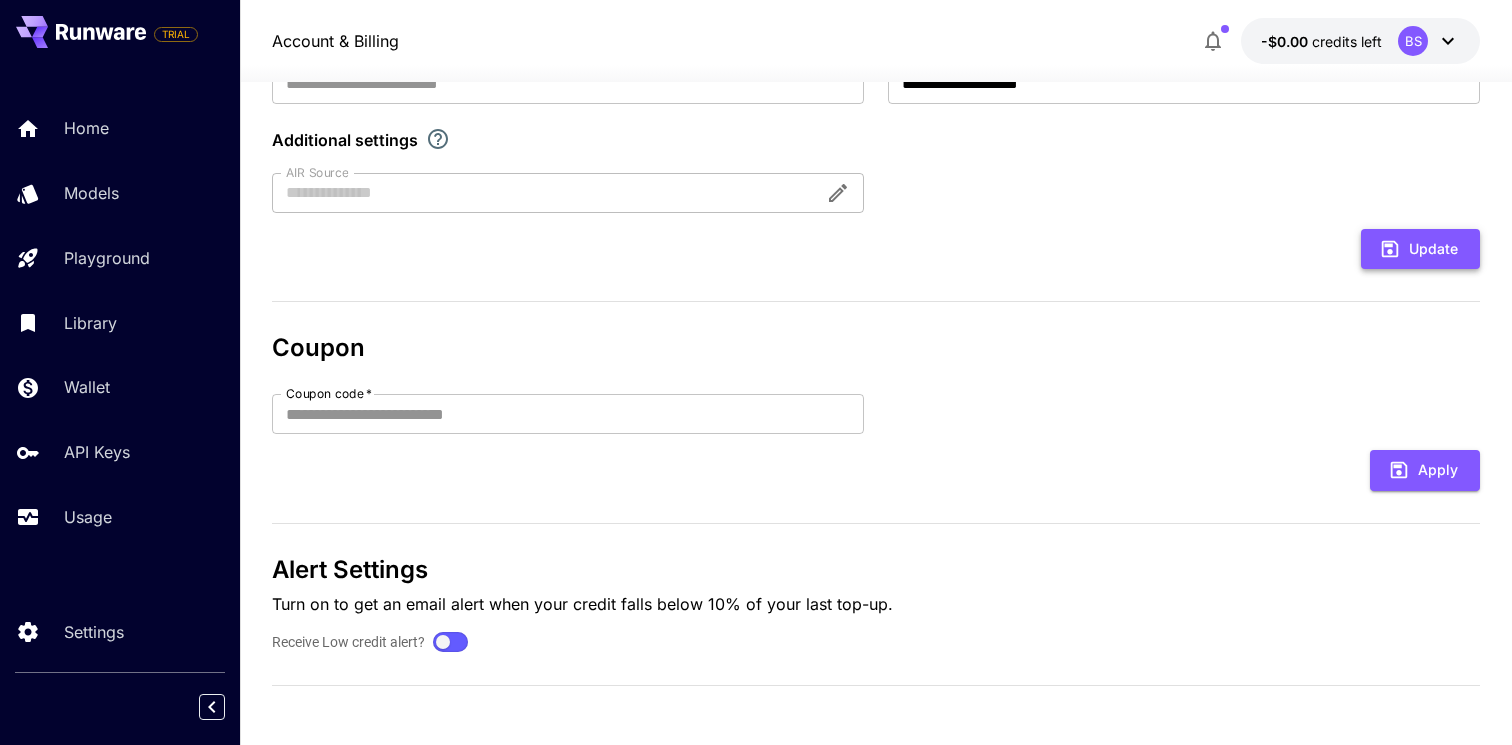 click 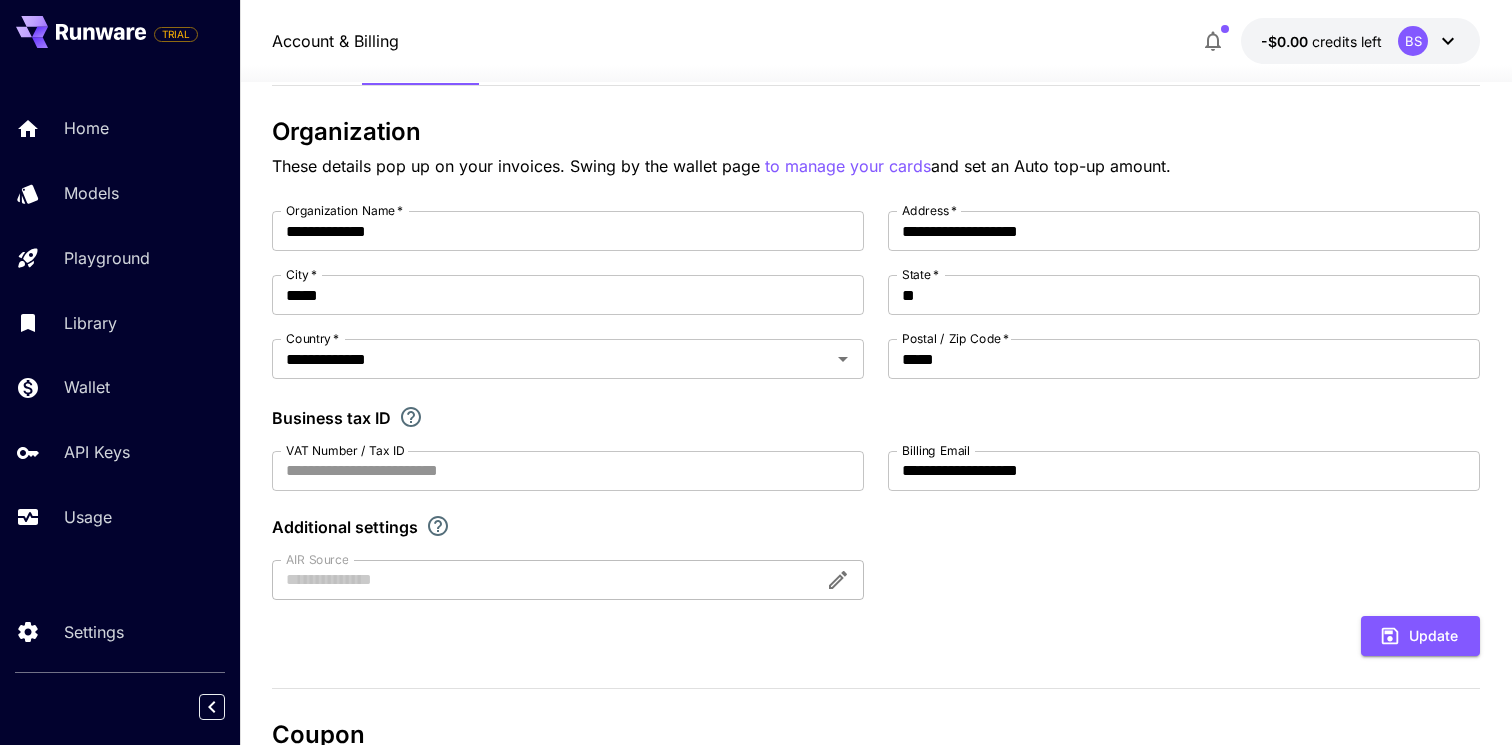 scroll, scrollTop: 0, scrollLeft: 0, axis: both 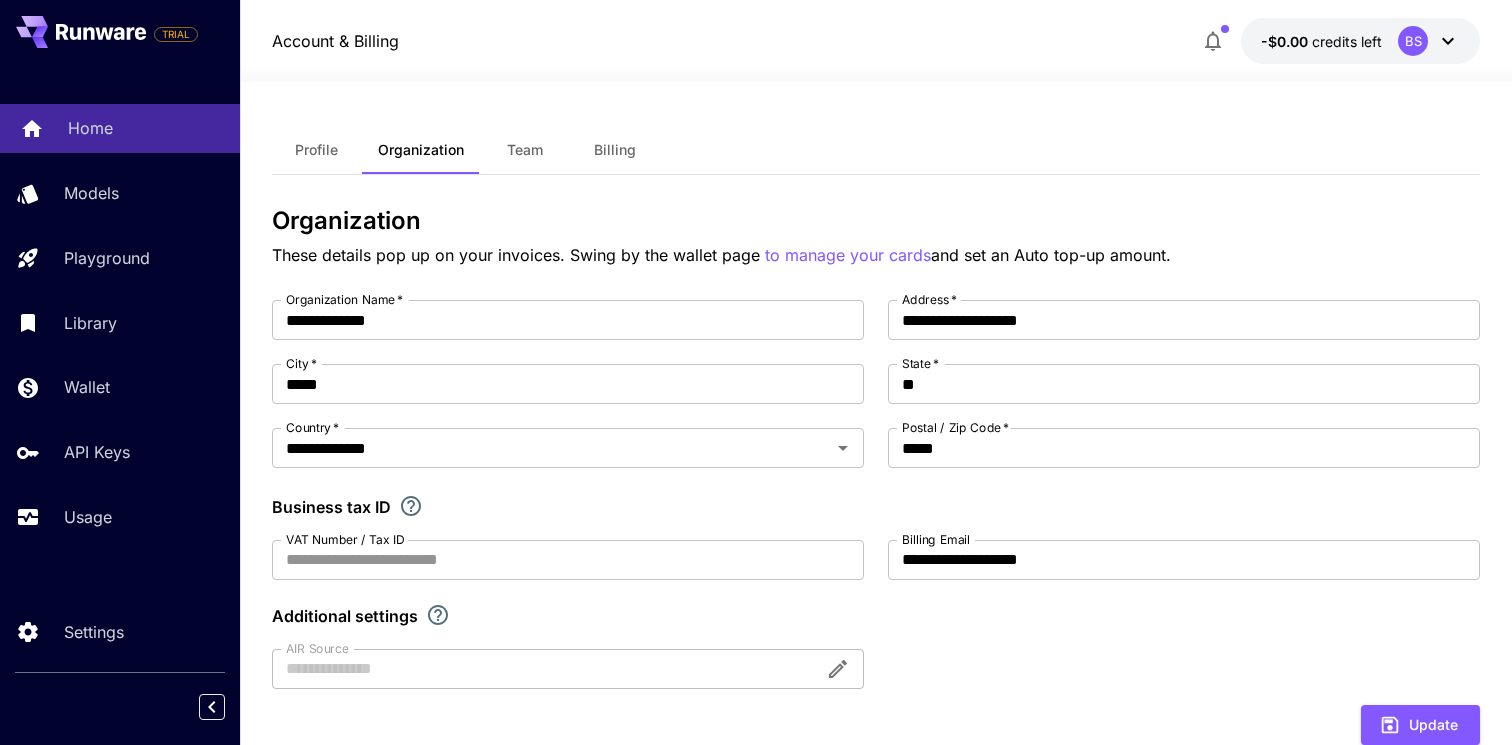 click on "Home" at bounding box center (90, 128) 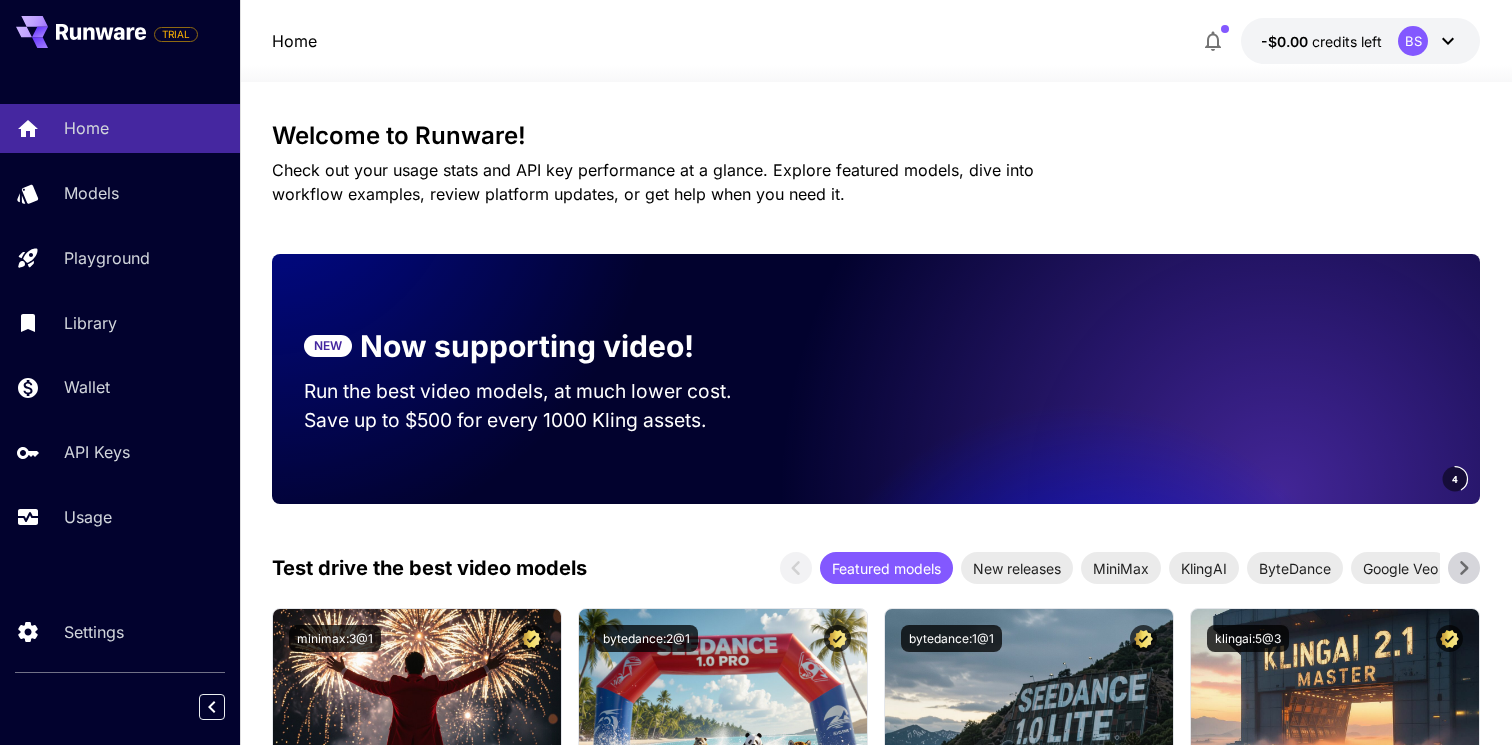 scroll, scrollTop: 0, scrollLeft: 0, axis: both 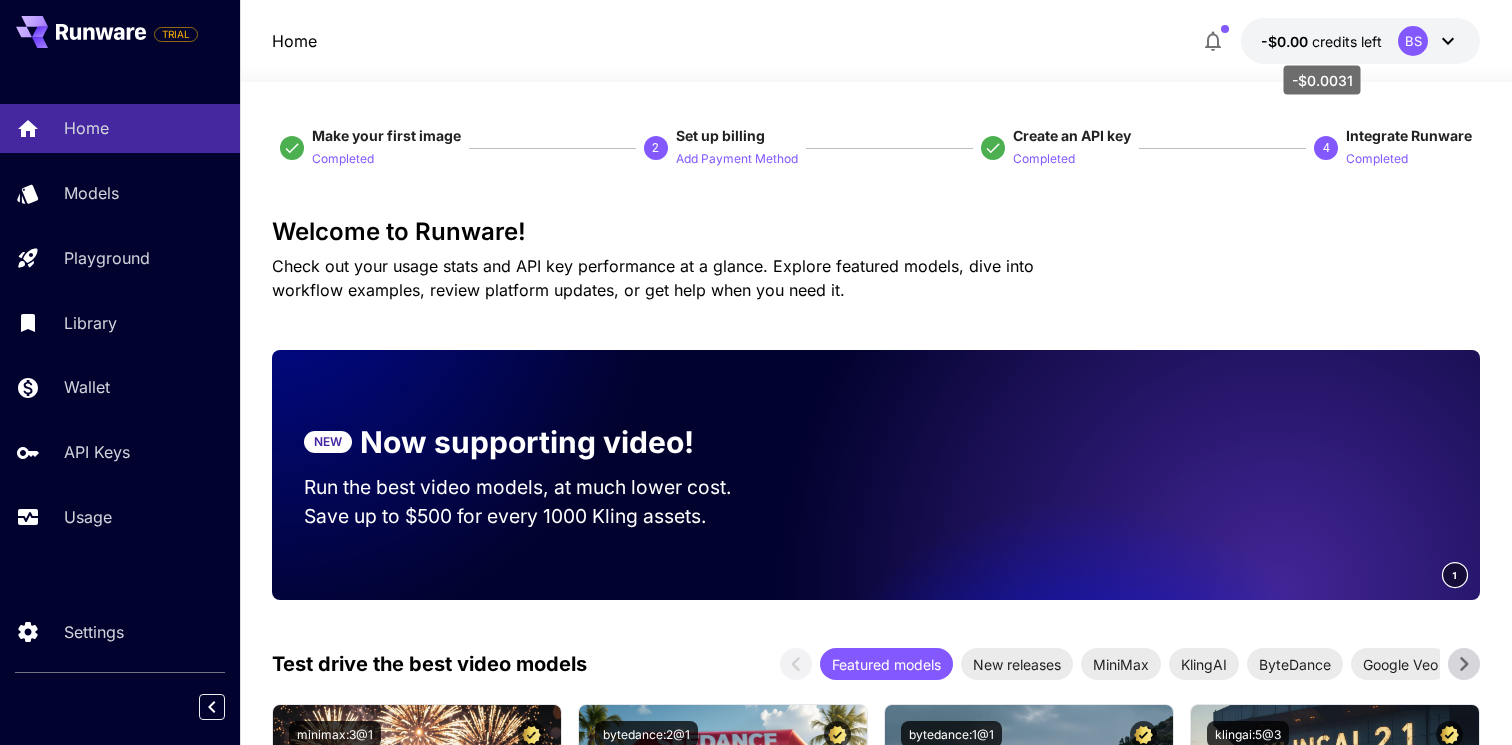 click on "credits left" at bounding box center (1347, 41) 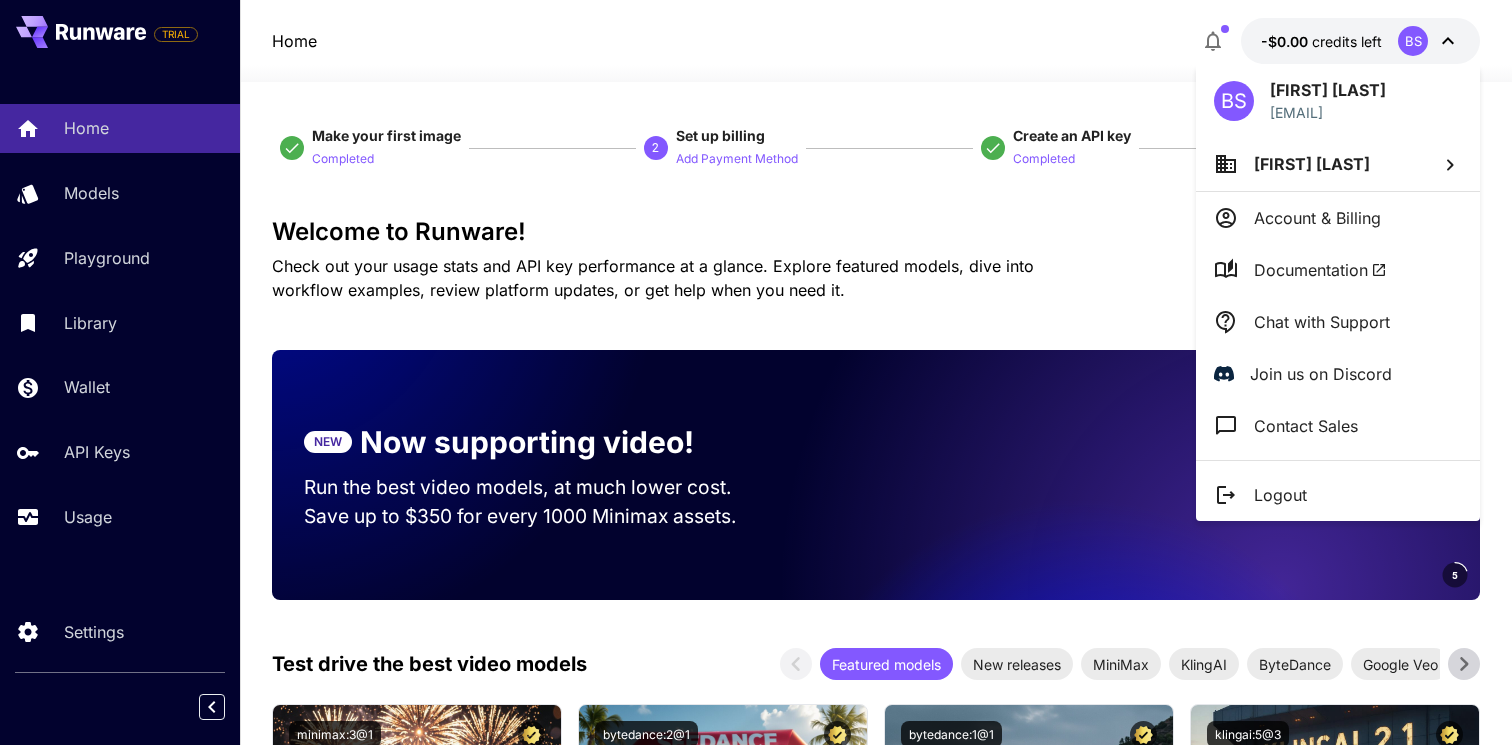 click at bounding box center (756, 372) 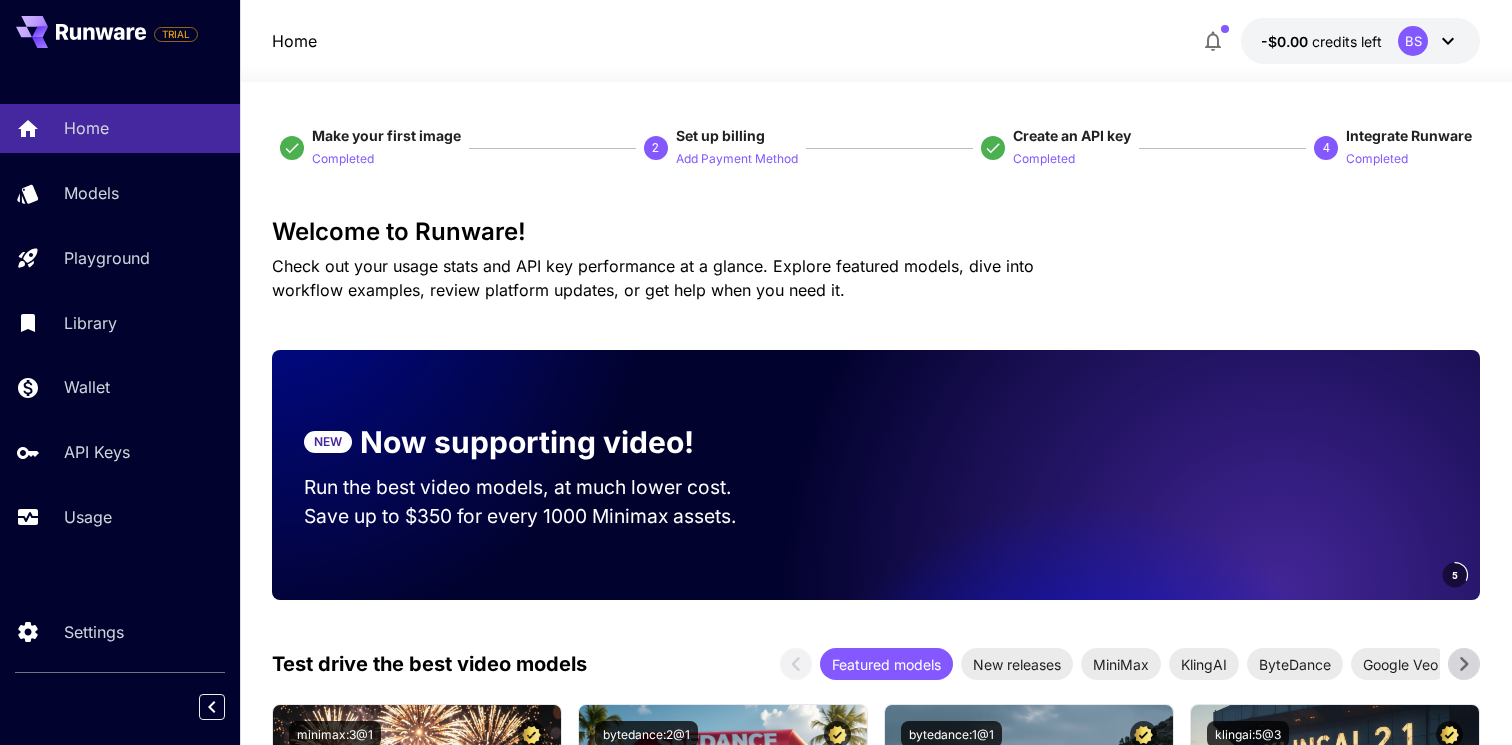 click 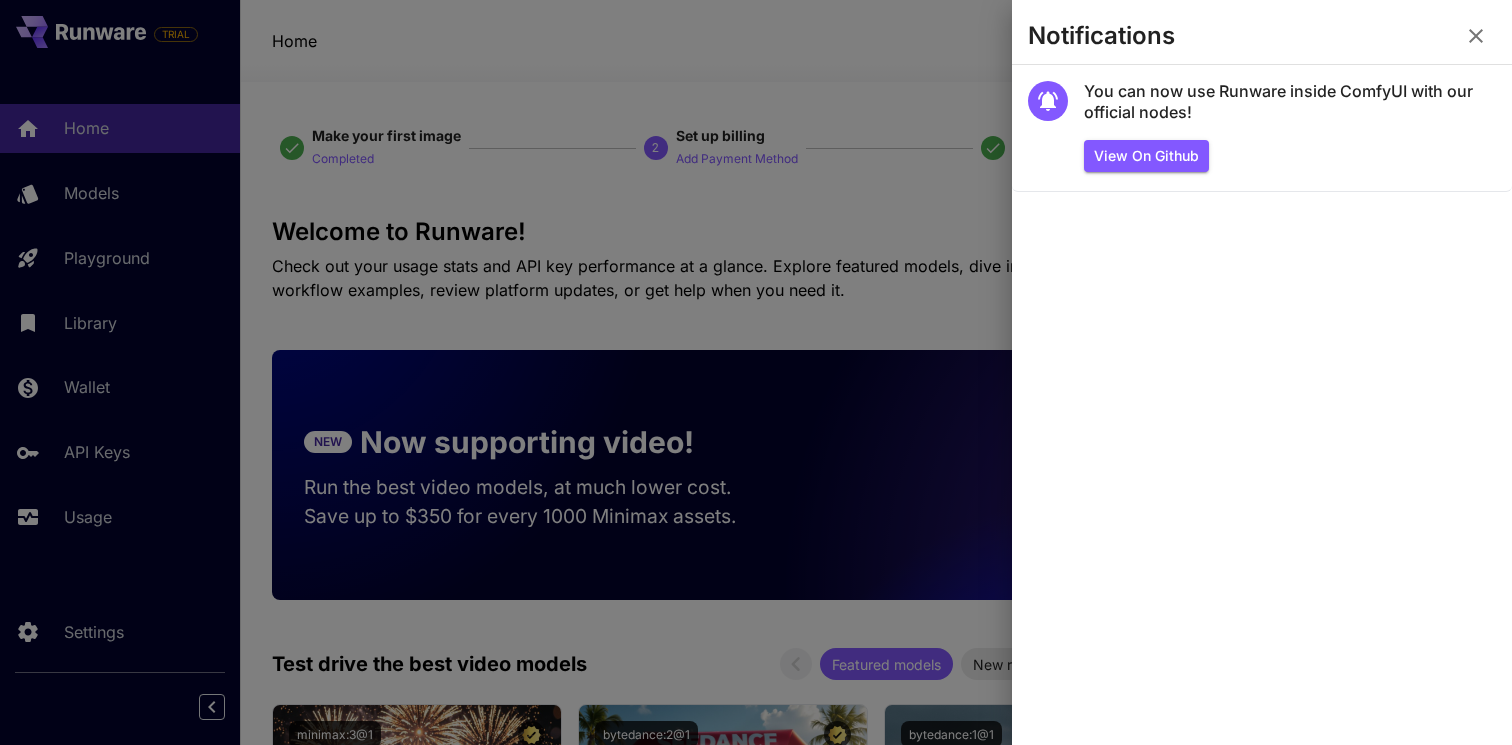 click 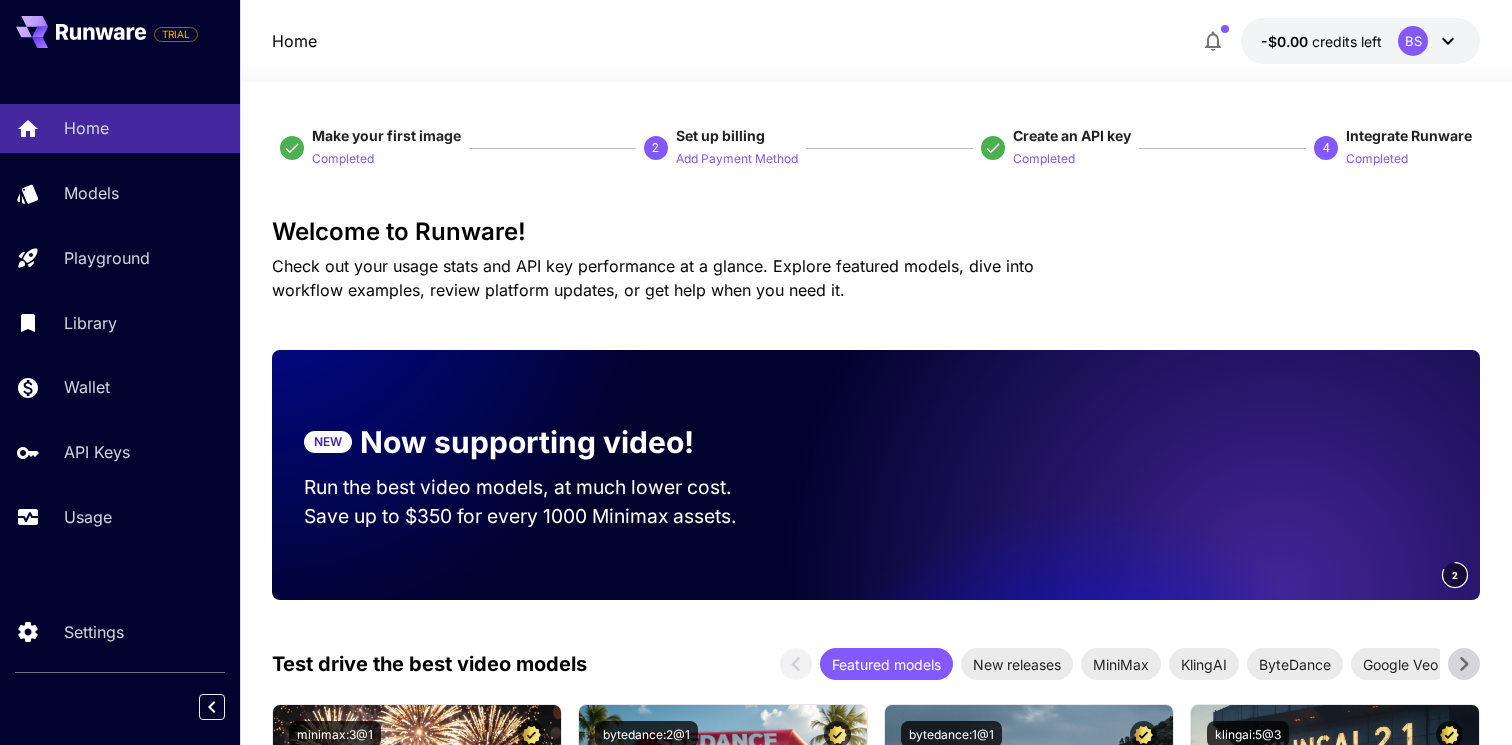 click on "credits left" at bounding box center (1347, 41) 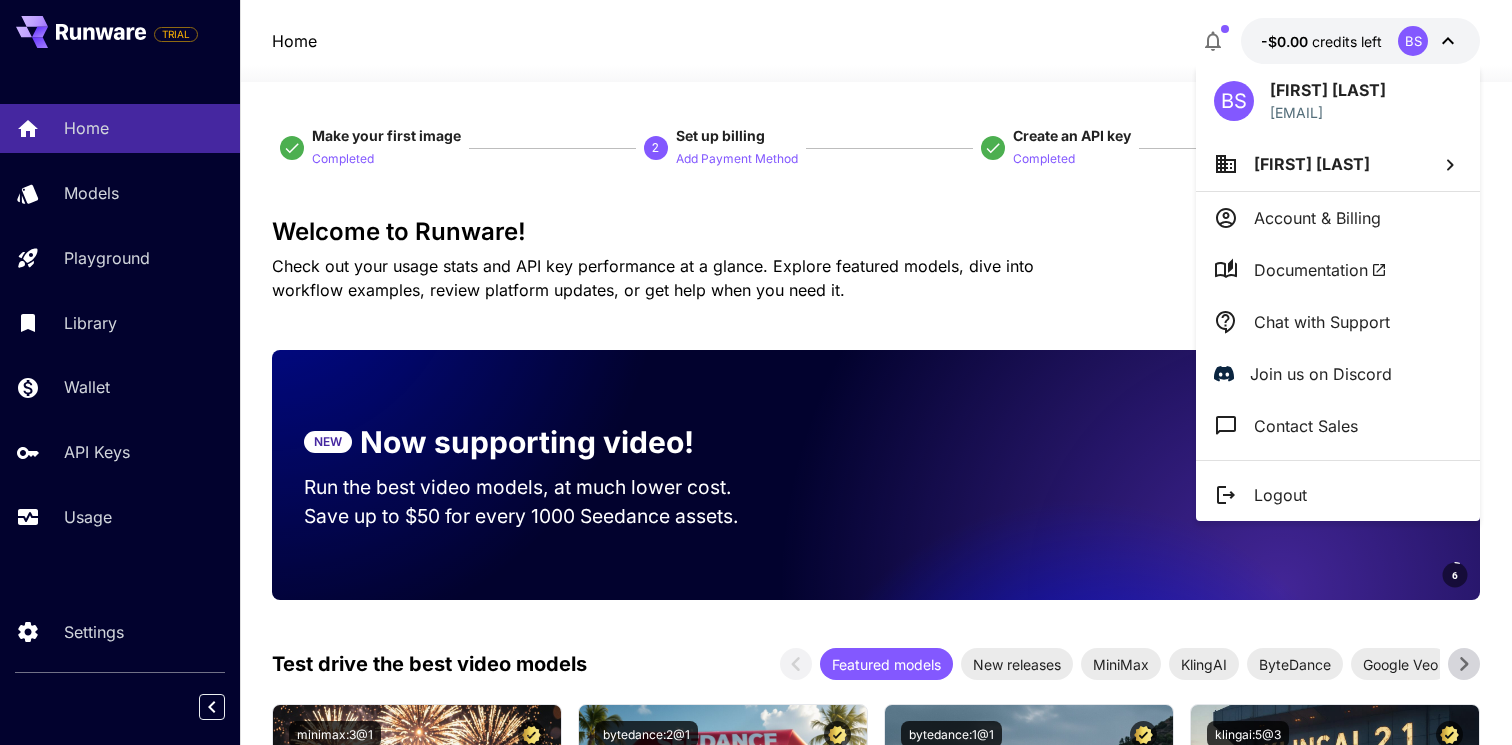 click on "Account & Billing" at bounding box center [1317, 218] 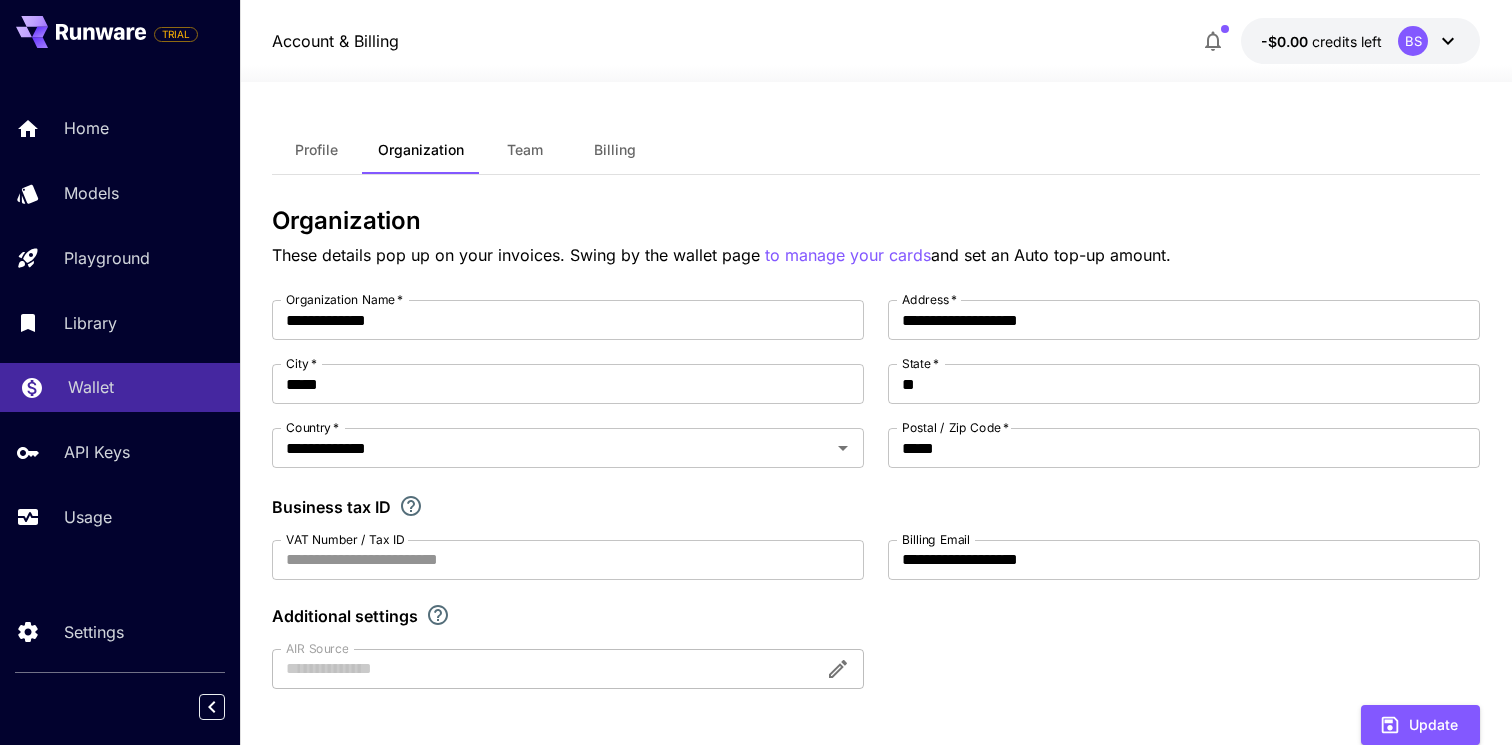 click on "Wallet" at bounding box center [91, 387] 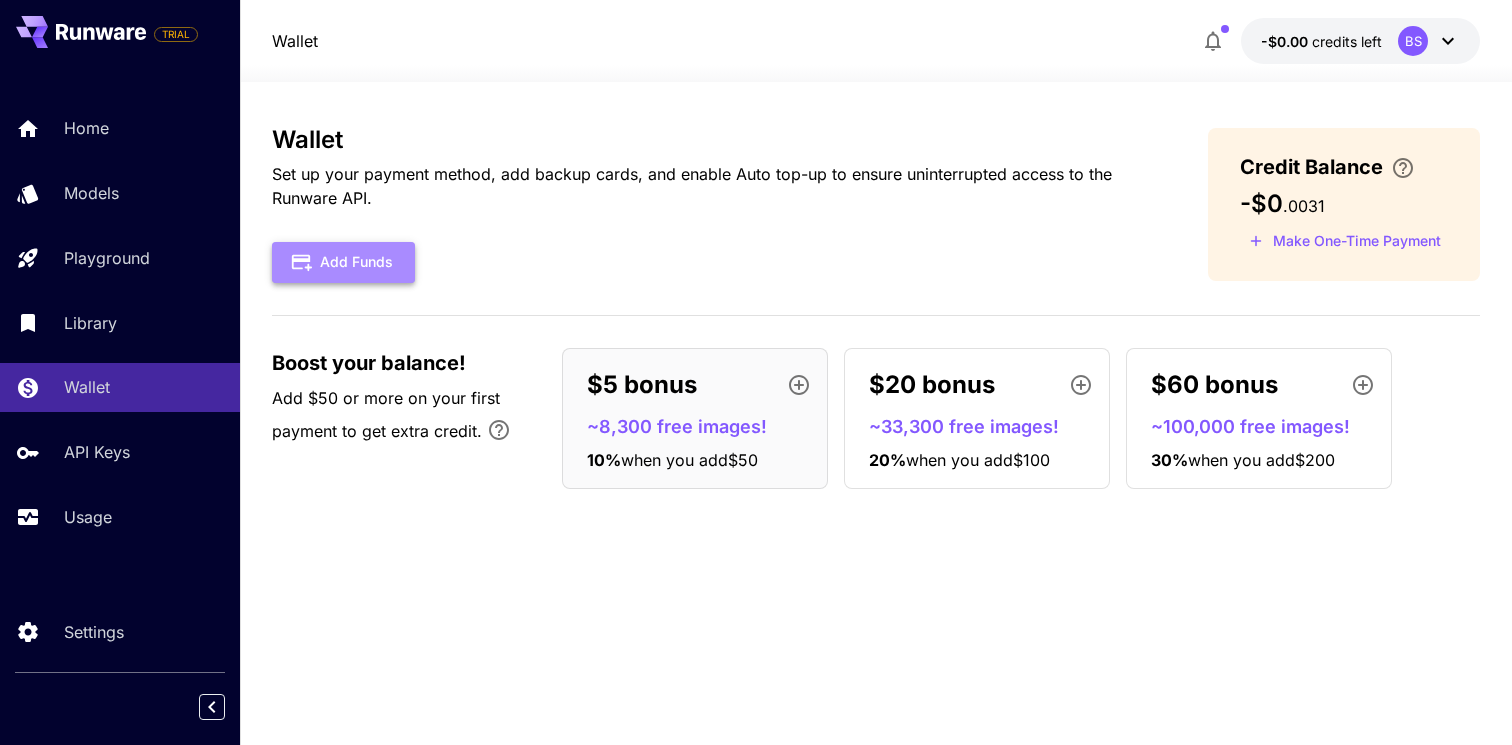 click on "Add Funds" at bounding box center (343, 262) 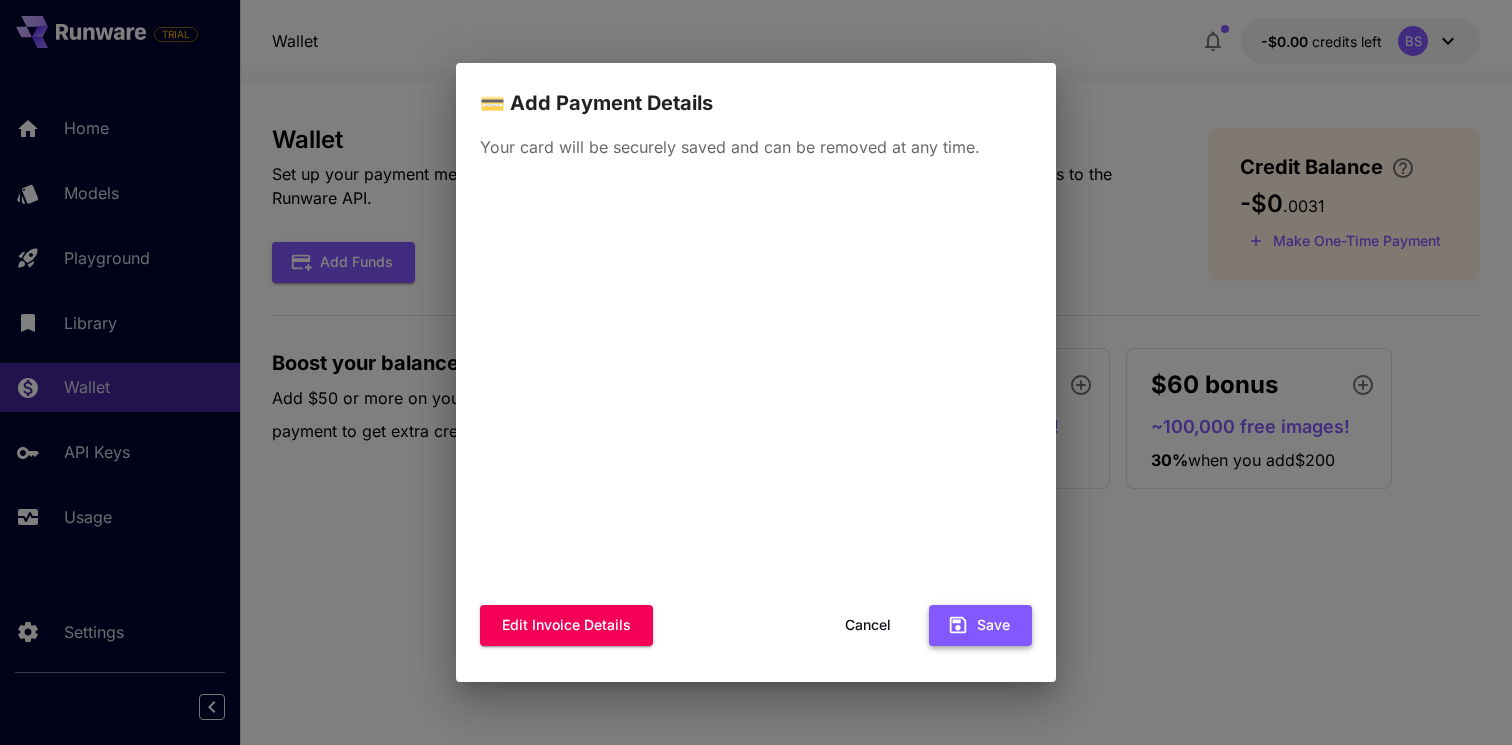 click on "Save" at bounding box center [980, 625] 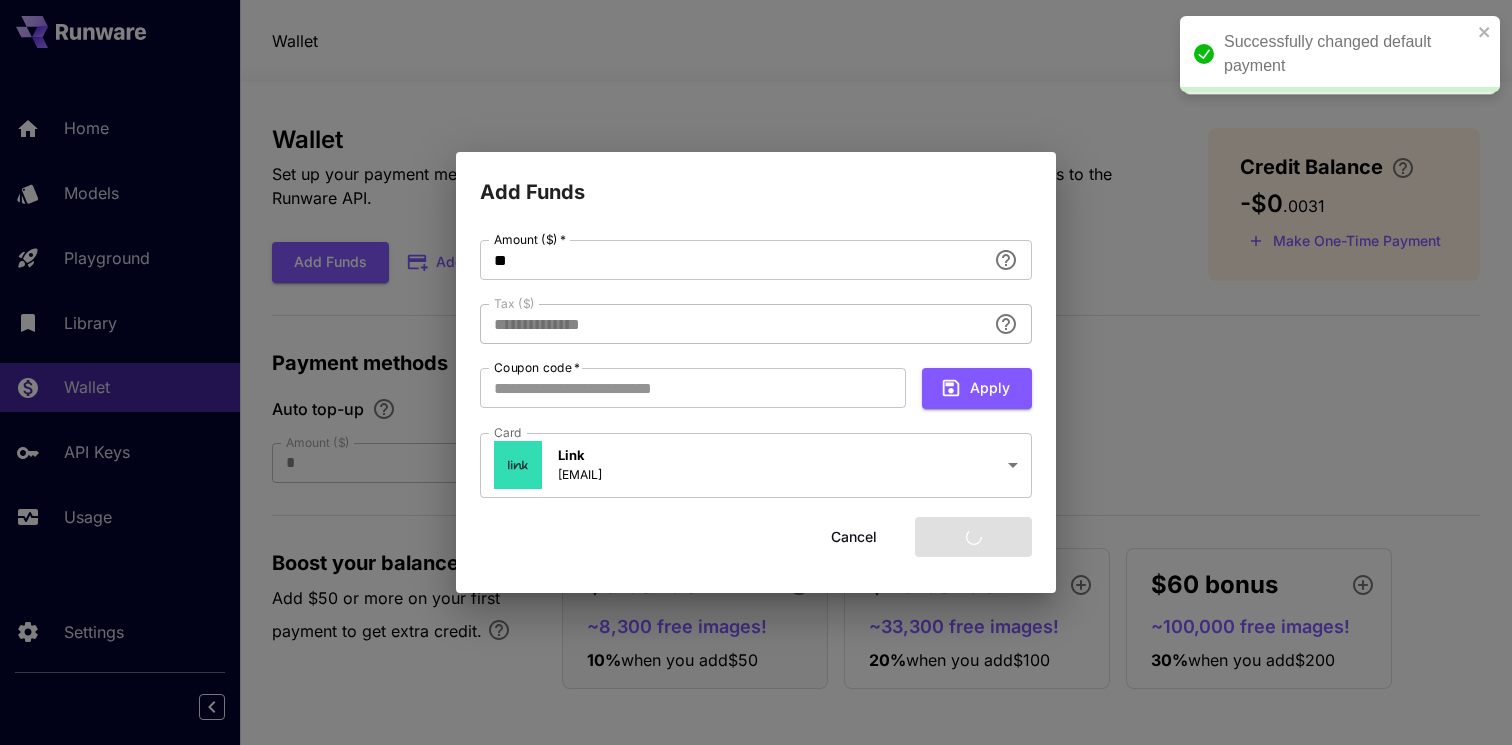type on "****" 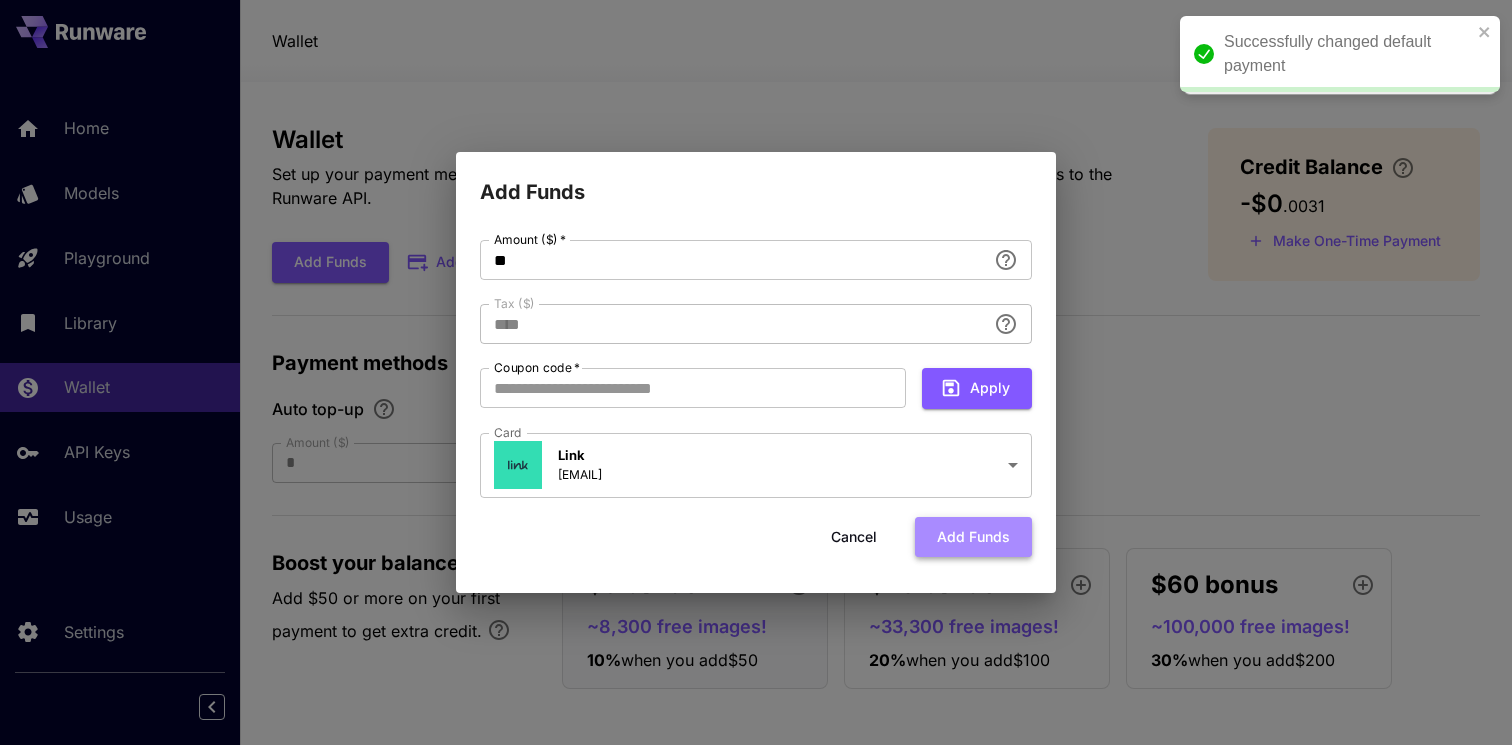 click on "Add funds" at bounding box center (973, 537) 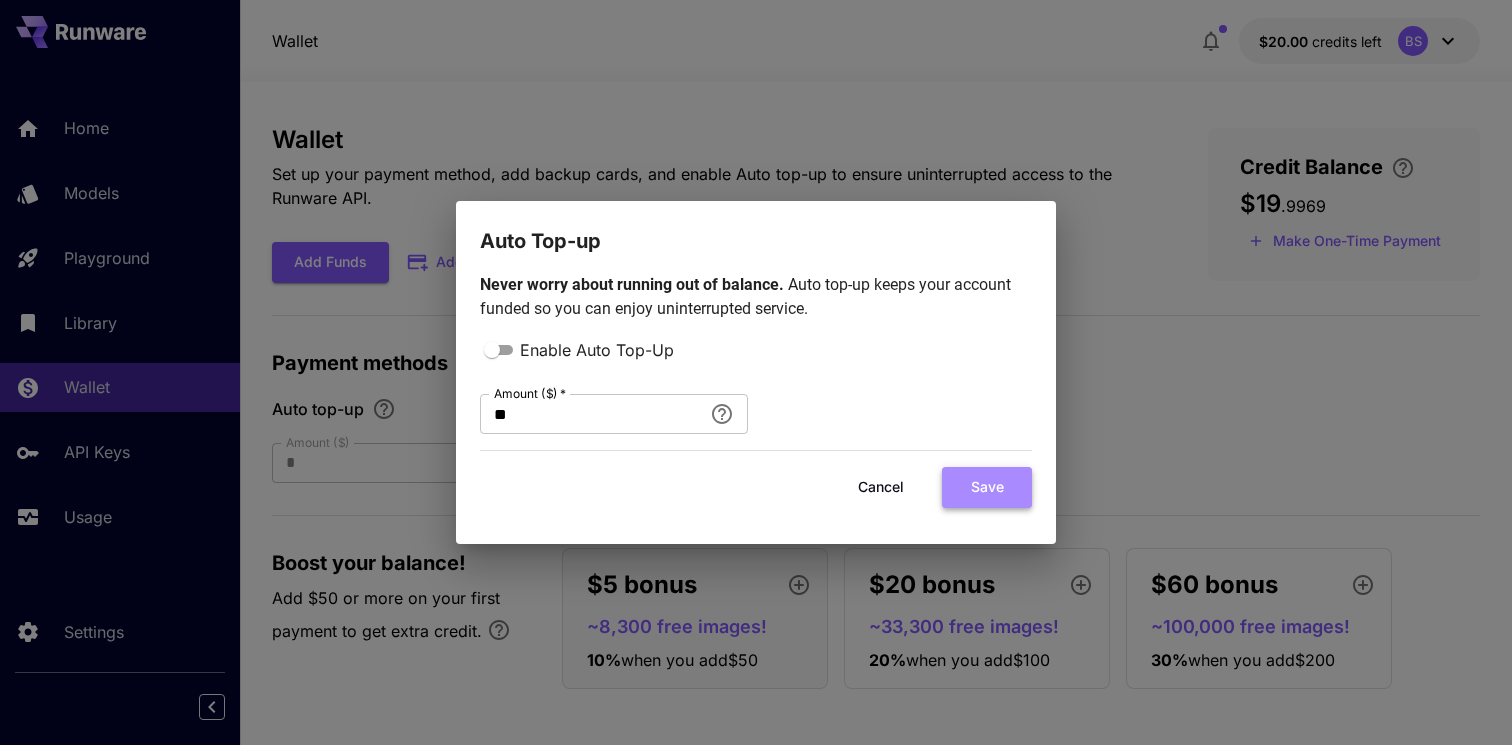 click on "Save" at bounding box center [987, 487] 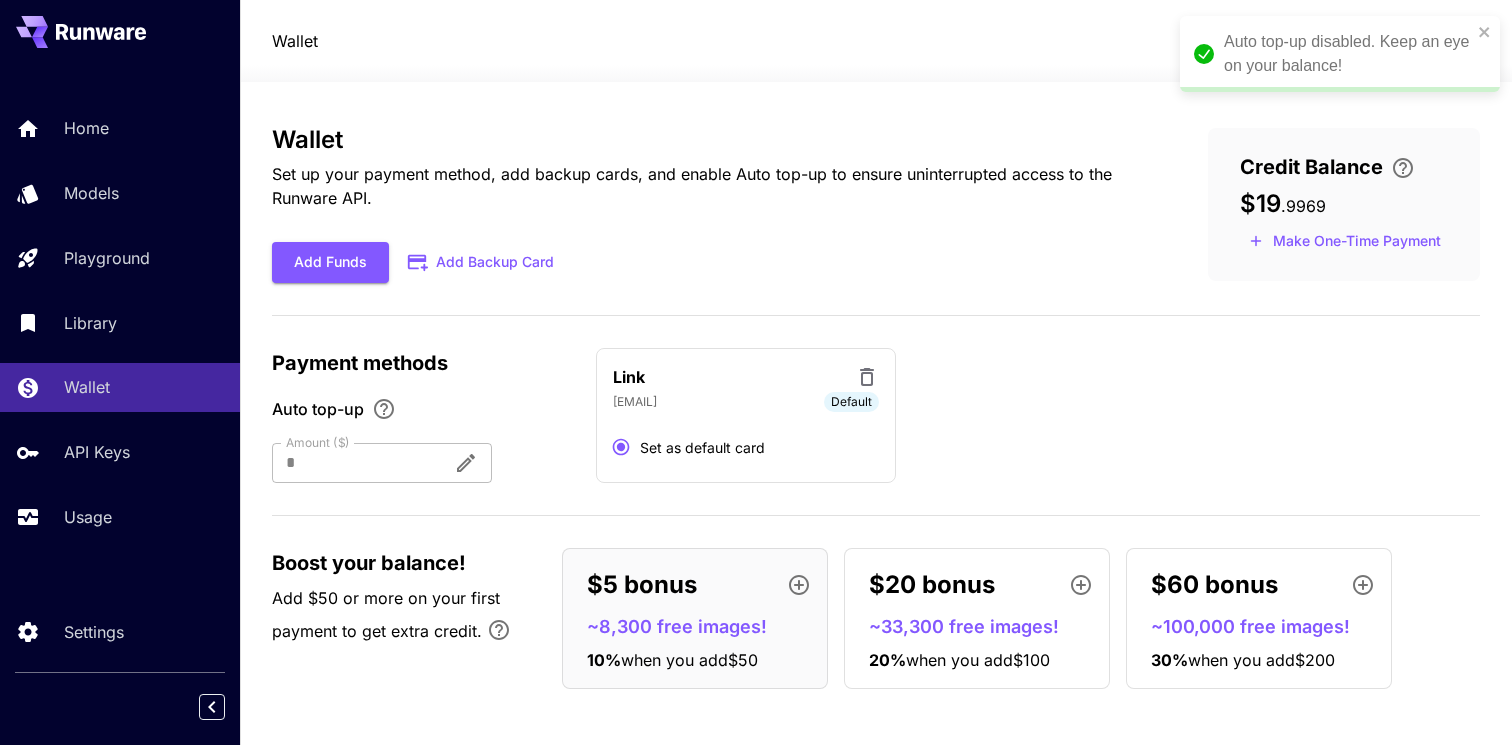 click on "Add Funds Add Backup Card" at bounding box center (708, 262) 